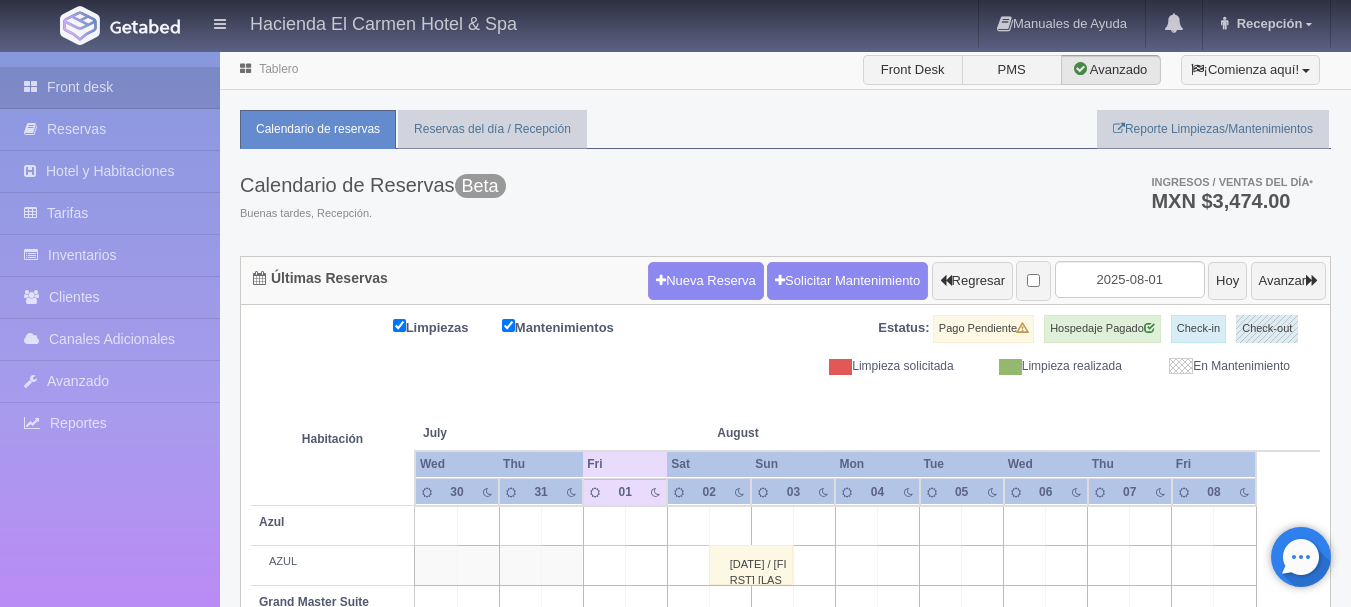 select on "2" 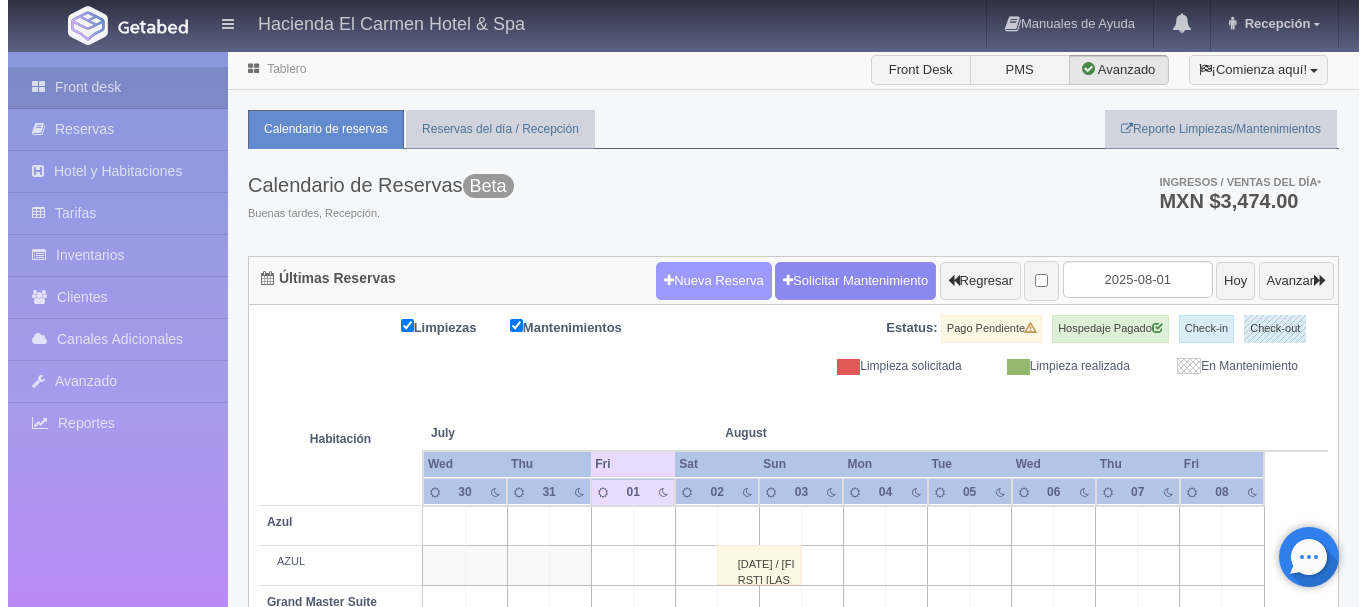 scroll, scrollTop: 0, scrollLeft: 0, axis: both 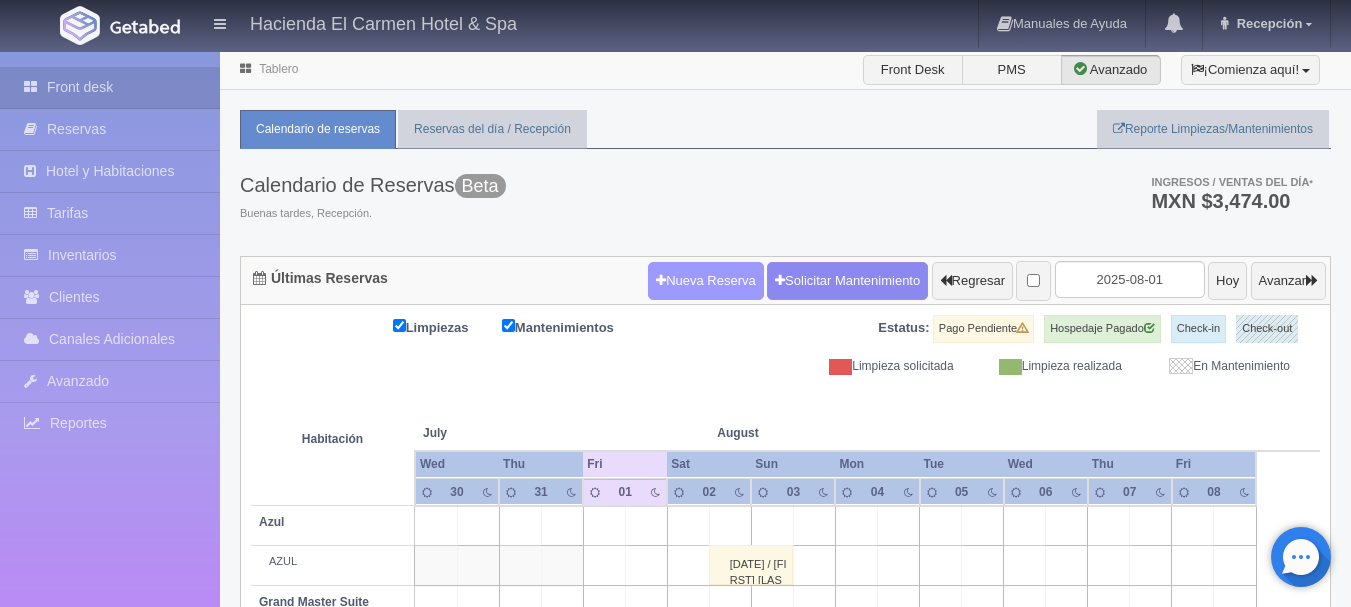 drag, startPoint x: 0, startPoint y: 0, endPoint x: 632, endPoint y: 279, distance: 690.8437 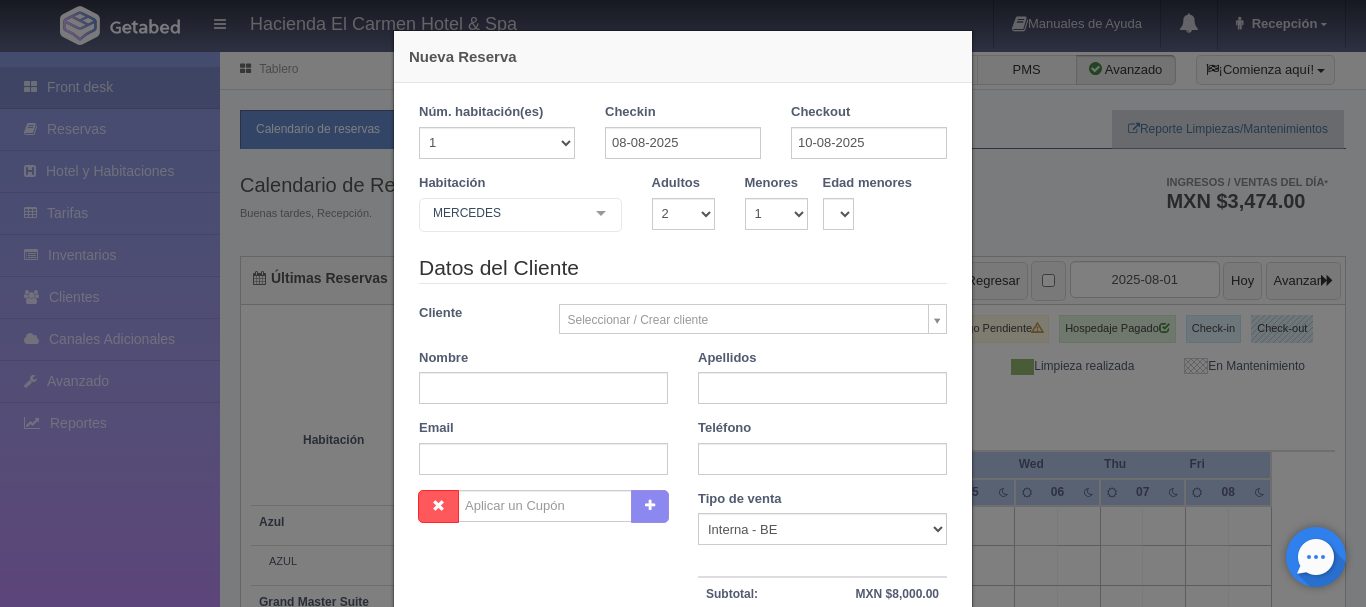 checkbox on "false" 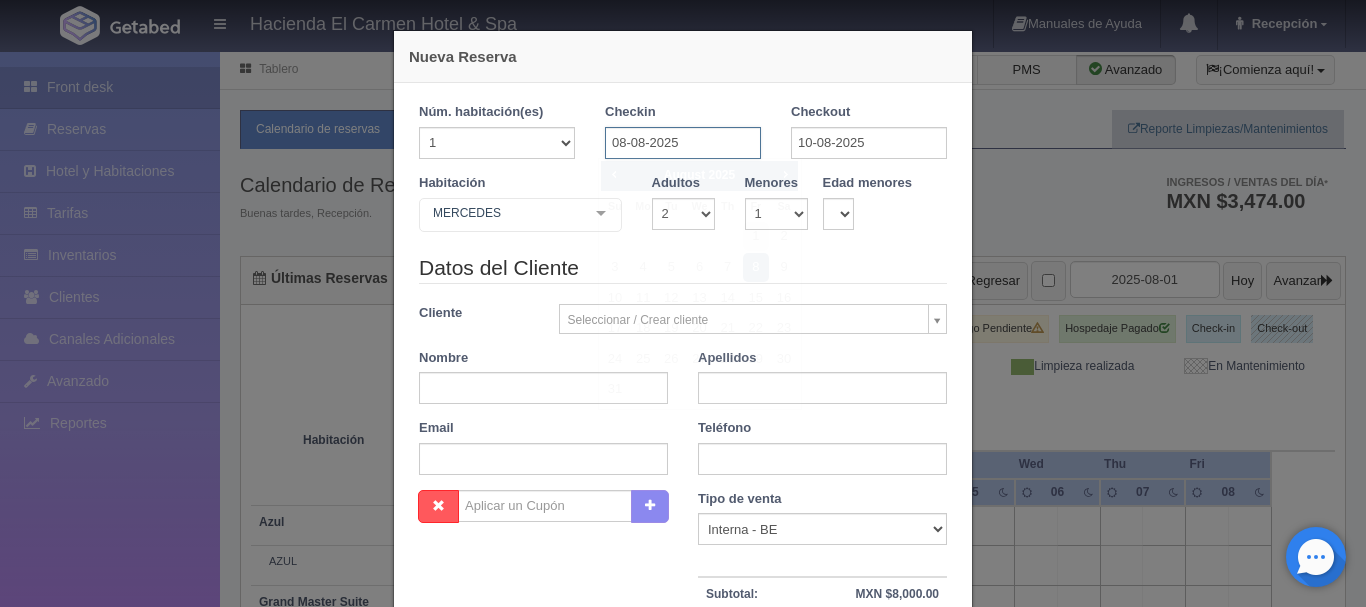 click on "08-08-2025" at bounding box center (683, 143) 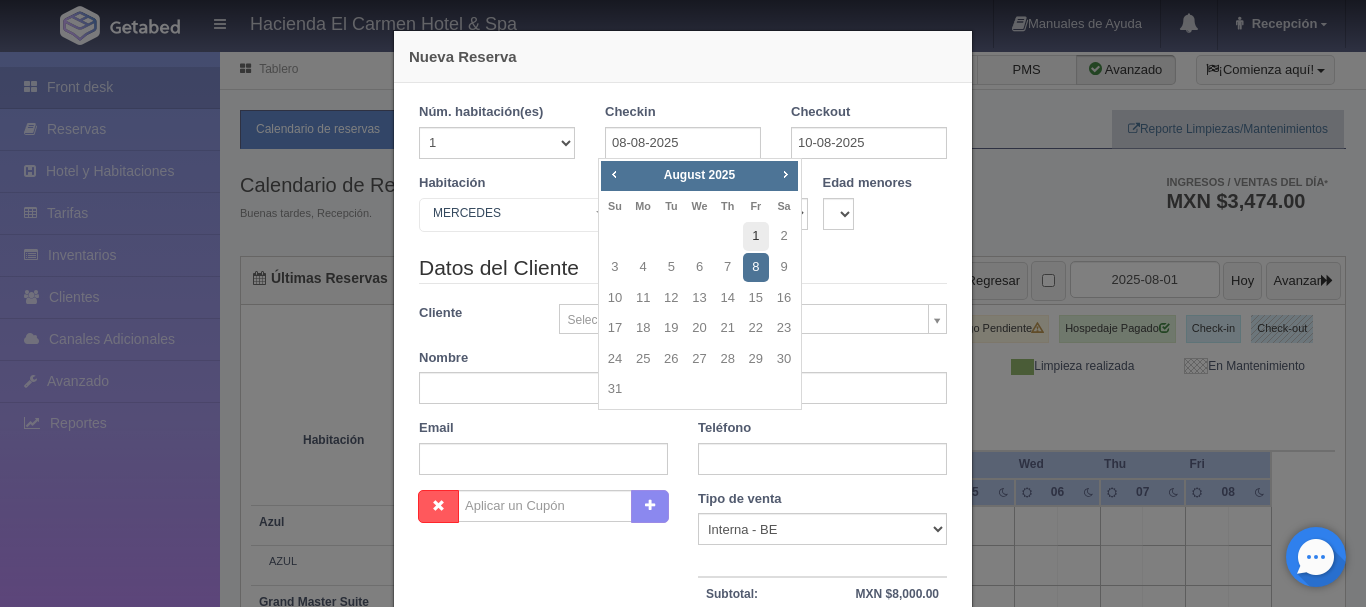 click on "1" at bounding box center [756, 236] 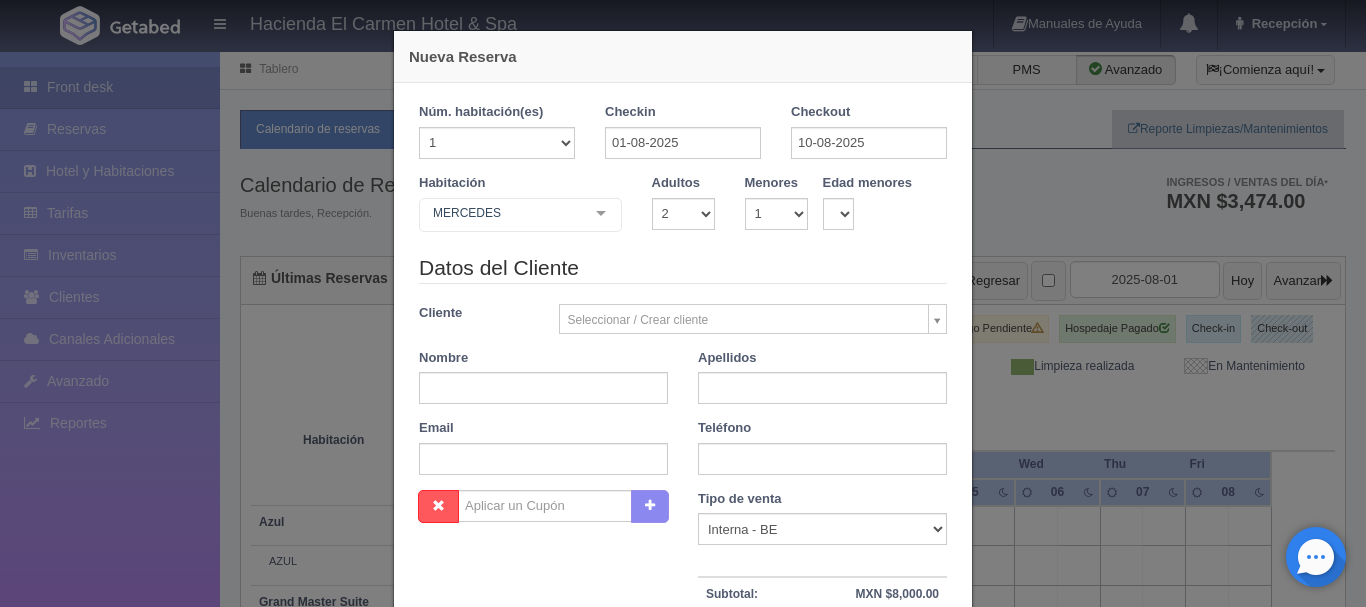 checkbox on "false" 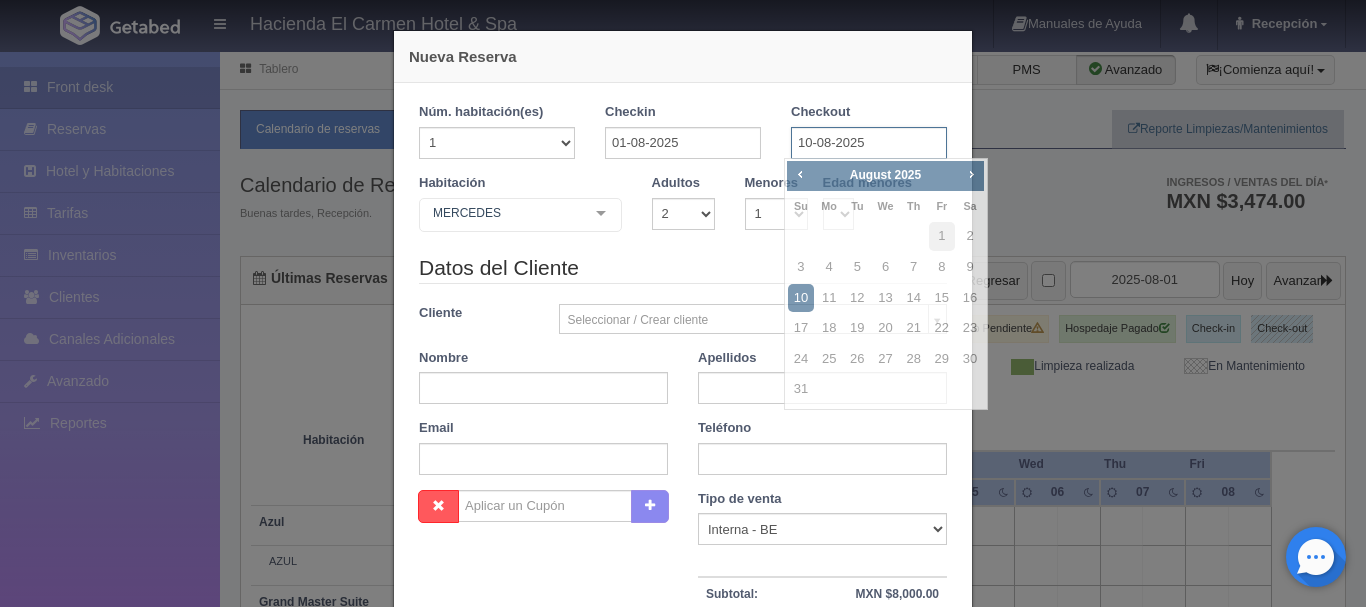 click on "10-08-2025" at bounding box center [869, 143] 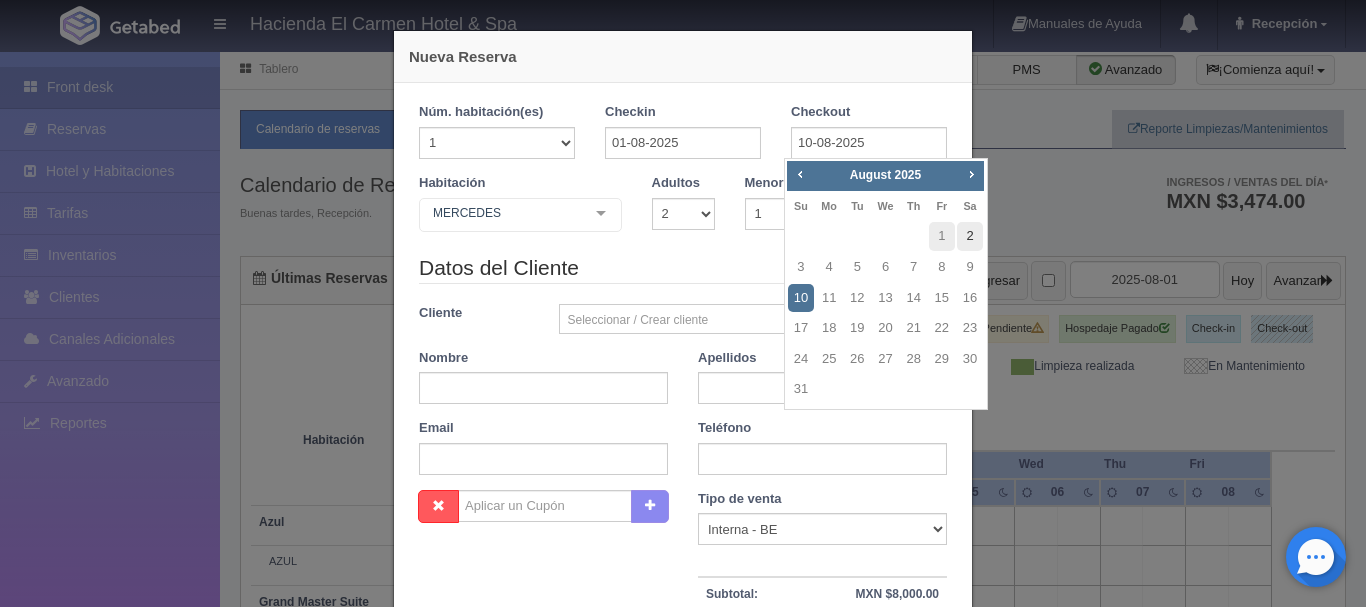 click on "2" at bounding box center [970, 236] 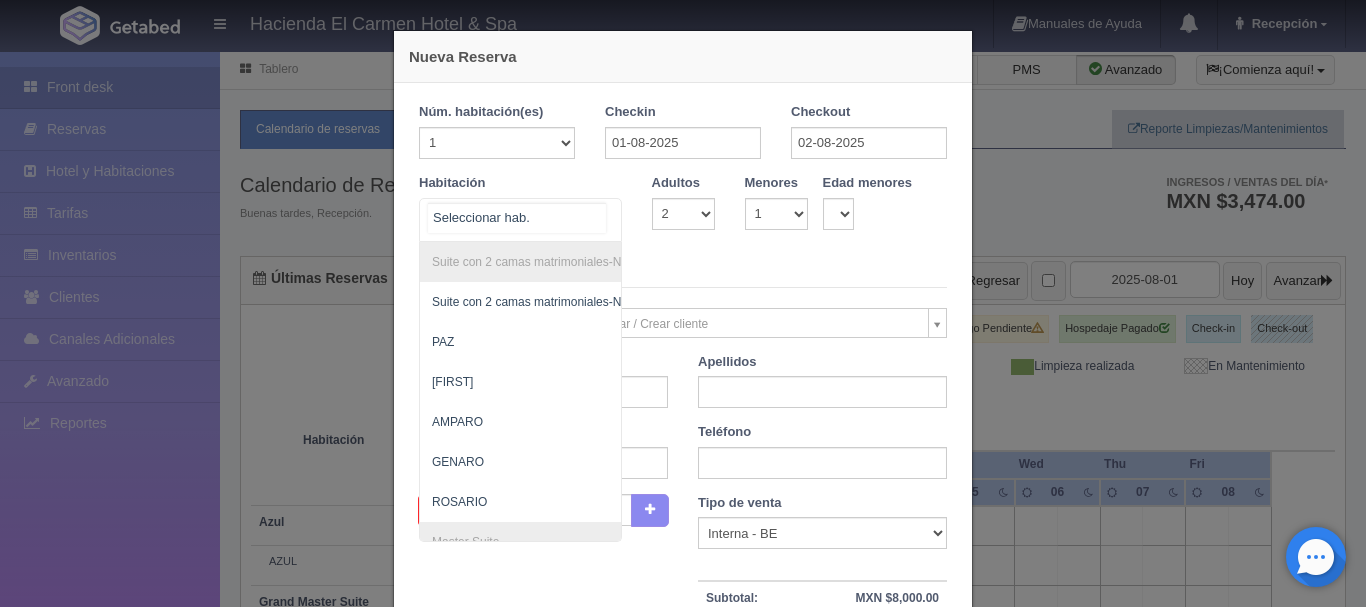 scroll, scrollTop: 996, scrollLeft: 0, axis: vertical 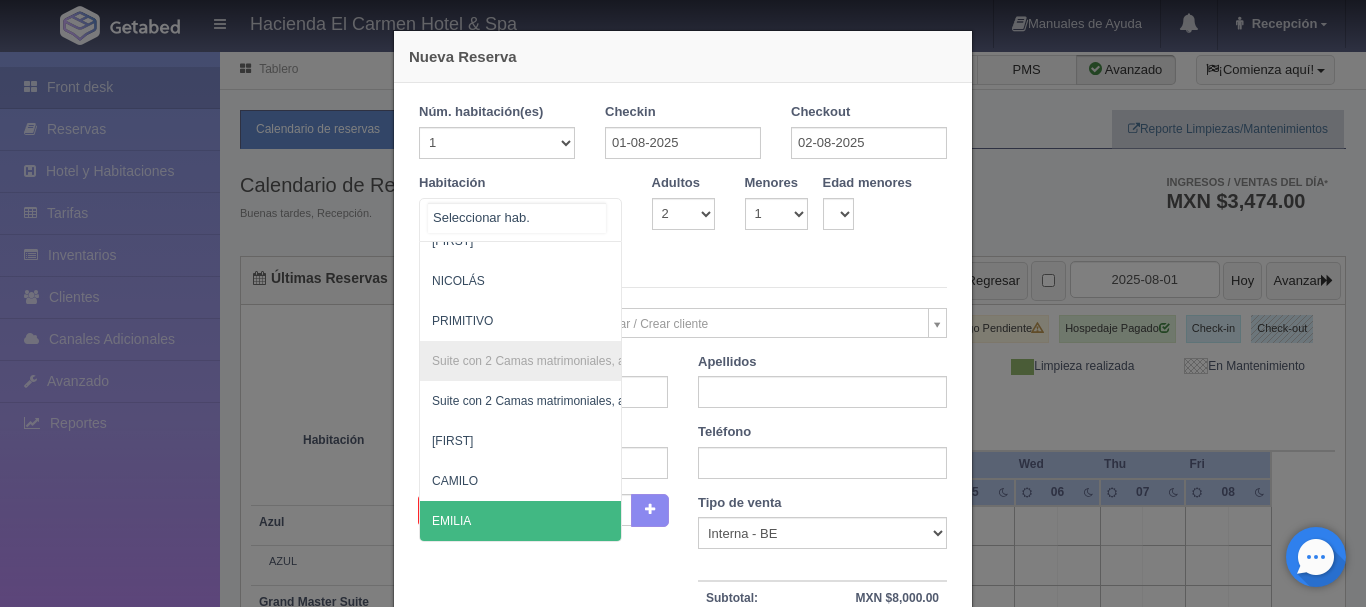 click on "Suite con 2 camas matrimoniales-No apta para menores Suite con 2 camas matrimoniales-No apta para menores - Sin asignar   PAZ   JOSÉ   AMPARO   GENARO   ROSARIO     Master Suite Master Suite - Sin asignar   LAURA   PABLO   GUADALUPE     Grand Master Suite Grand Master Suite - Sin asignar     Azul Azul - Sin asignar     Taberna Taberna - Sin asignar   TABERNA     Suite con 1 cama King Size Suite con 1 cama King Size - Sin asignar   MANUEL   MARÍA   ÁNGELES   HUMBERTO   NICOLÁS   PRIMITIVO     Suite con 2 Camas matrimoniales, apta para menores Suite con 2 Camas matrimoniales, apta para menores - Sin asignar   CELSO   CAMILO   EMILIA     No elements found. Consider changing the search query.   List is empty." at bounding box center (520, 220) 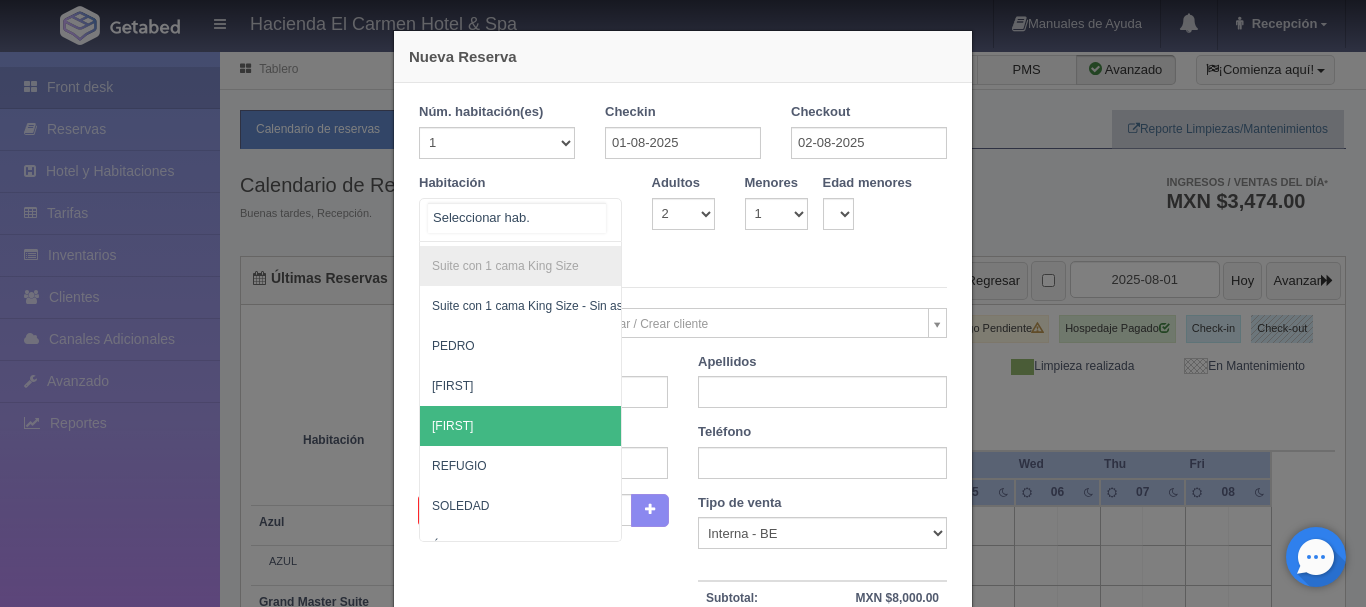 scroll, scrollTop: 1436, scrollLeft: 0, axis: vertical 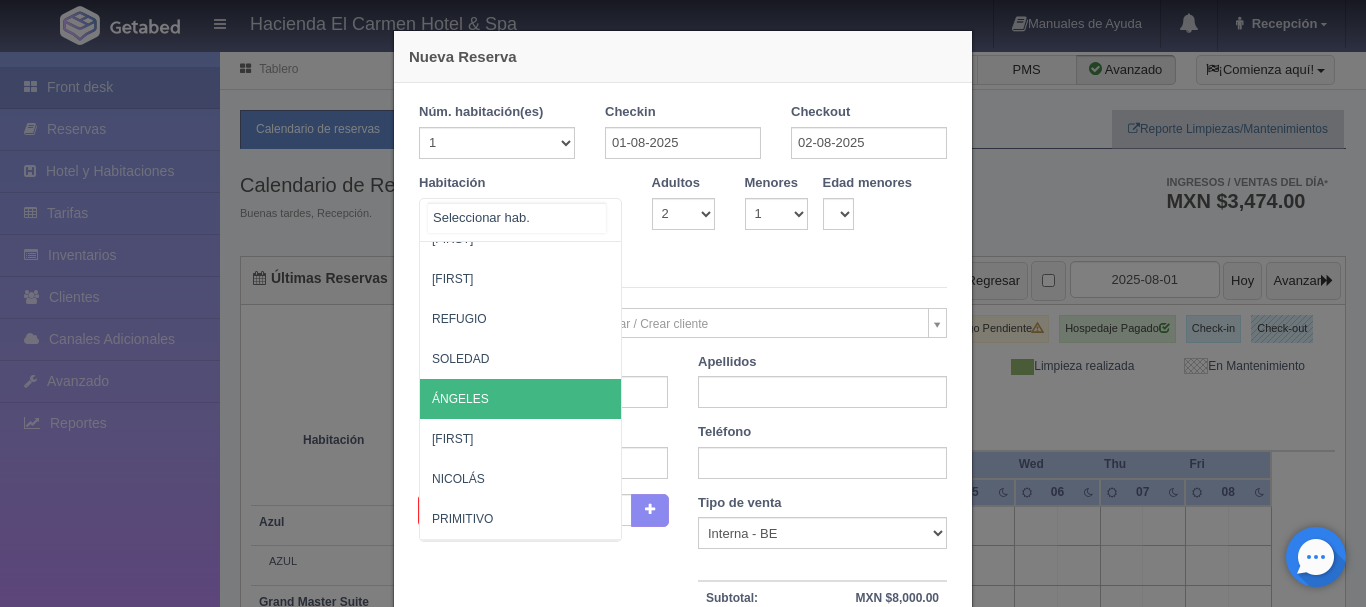click on "ÁNGELES" at bounding box center [617, 399] 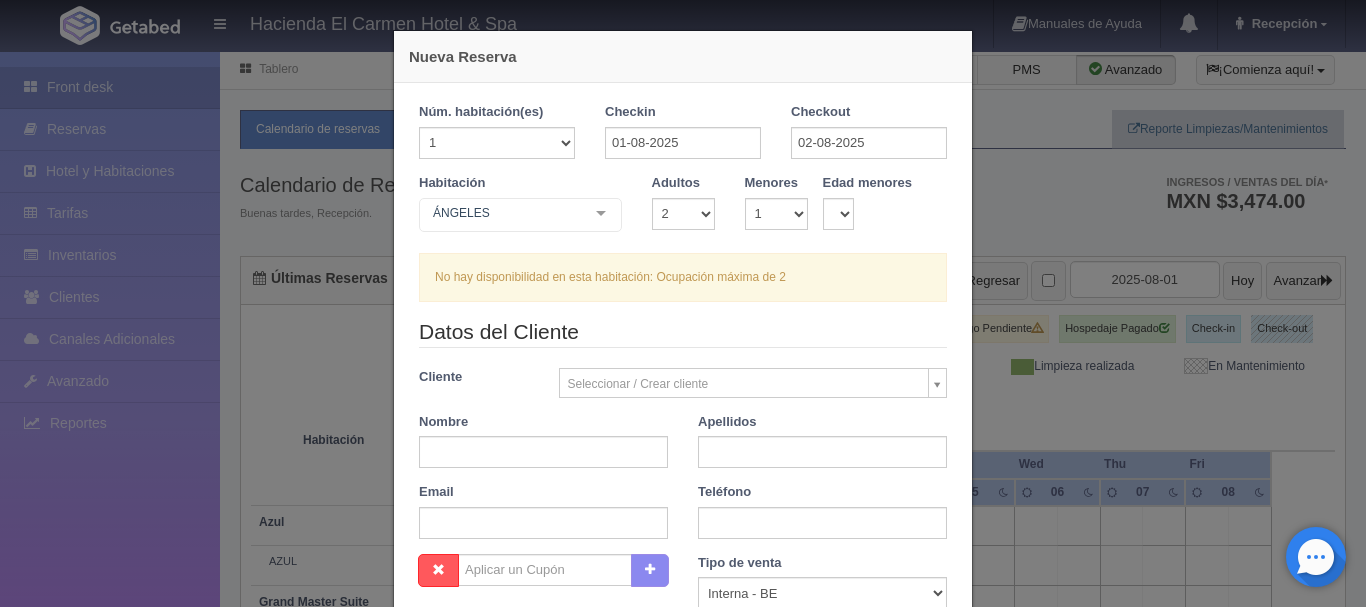 click on "Nueva Reserva   1   Núm. habitación(es)   1   2   3   4   5   6   7   8   9   10   11   12   13   14   15   16   17   18   19   20   Checkin   01-08-2025   Checkout   02-08-2025     Habitación              ÁNGELES           Suite con 2 camas matrimoniales-No apta para menores Suite con 2 camas matrimoniales-No apta para menores - Sin asignar   PAZ   JOSÉ   AMPARO   GENARO   ROSARIO     Master Suite Master Suite - Sin asignar   LAURA   PABLO   MARTHA   BENIGNO   GUADALUPE     Grand Master Suite Grand Master Suite - Sin asignar   GABRIEL   PORFIRIO   LA PATRONA     Azul Azul - Sin asignar   AZUL     Taberna Taberna - Sin asignar   TABERNA     Suite con 1 cama King Size Suite con 1 cama King Size - Sin asignar   PEDRO   MANUEL   MARÍA   REFUGIO   SOLEDAD   ÁNGELES   HUMBERTO   NICOLÁS   PRIMITIVO     Suite con 2 Camas matrimoniales, apta para menores Suite con 2 Camas matrimoniales, apta para menores - Sin asignar   CELSO   CAMILO   EMILIA   MERCEDES   CANDELARIA       List is empty.       Adultos   1" at bounding box center (683, 303) 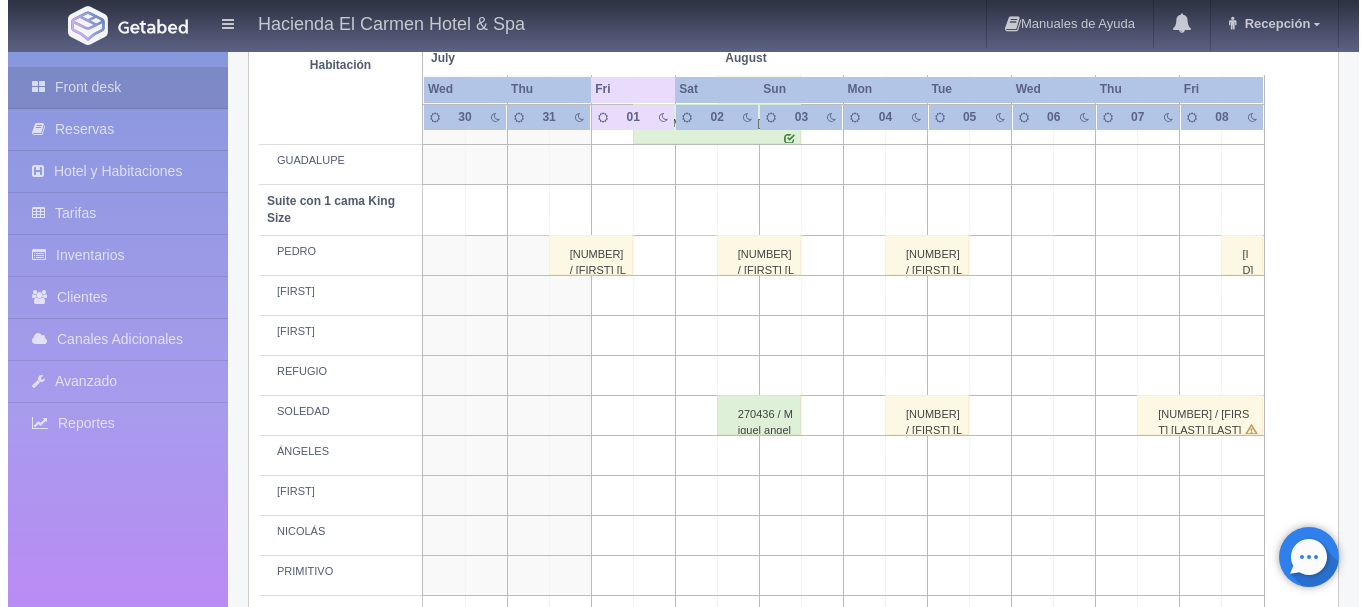 scroll, scrollTop: 880, scrollLeft: 0, axis: vertical 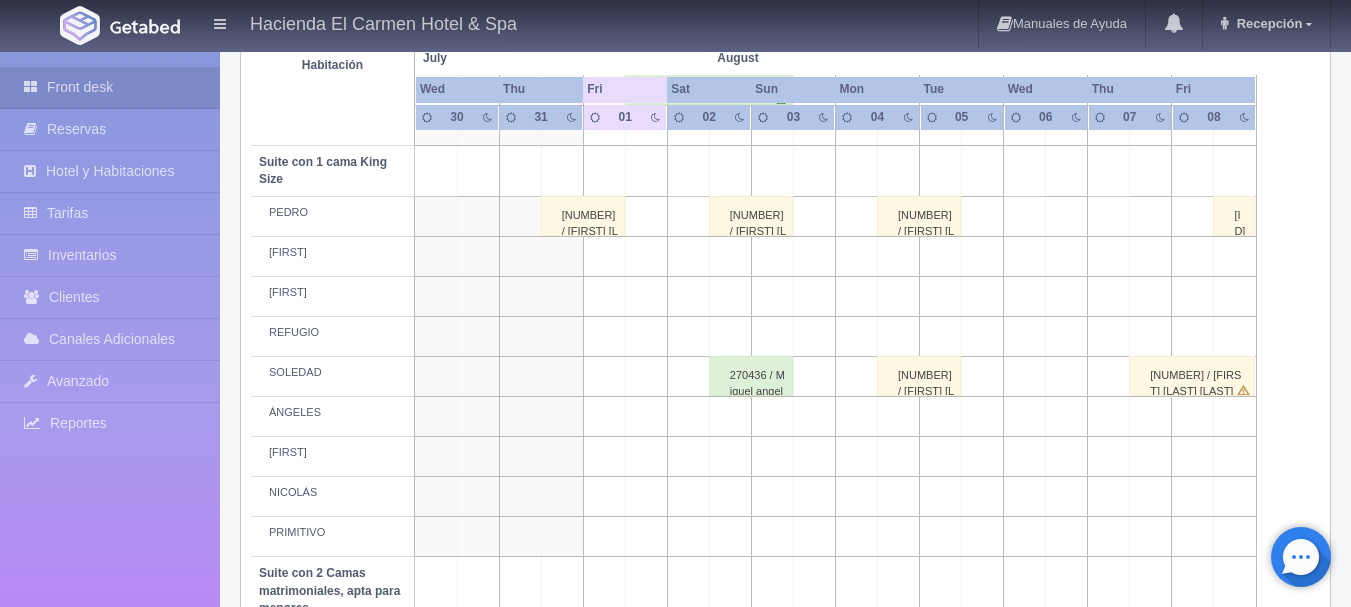 click at bounding box center [604, 417] 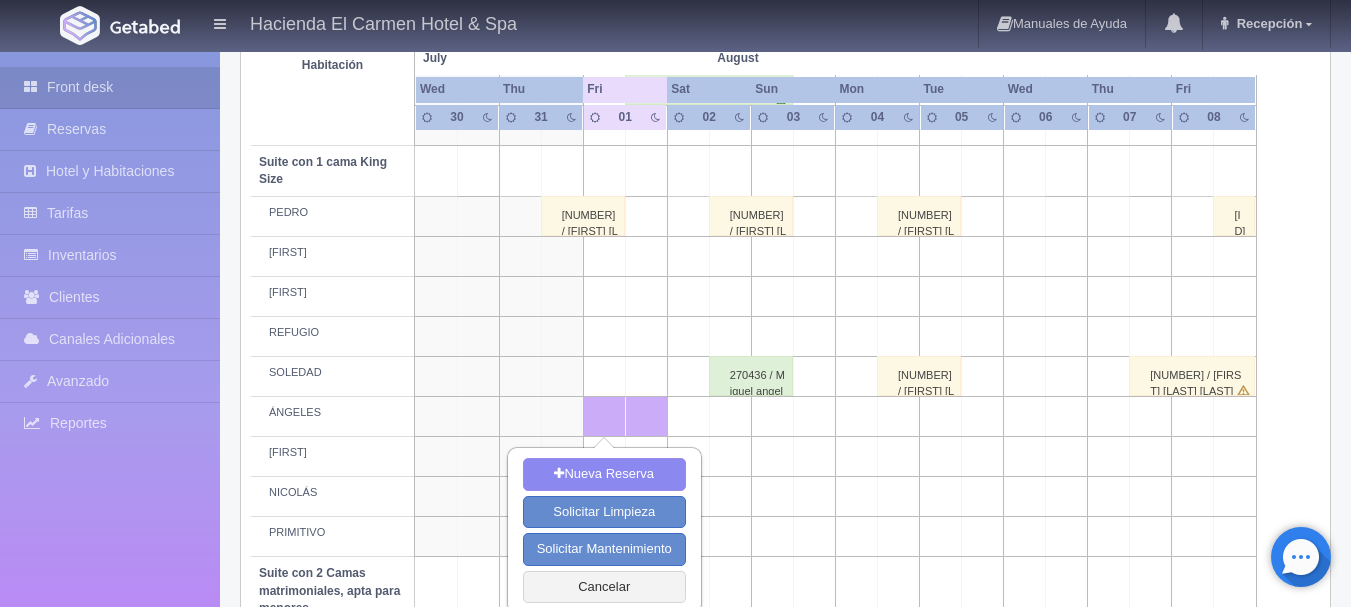 click at bounding box center [646, 417] 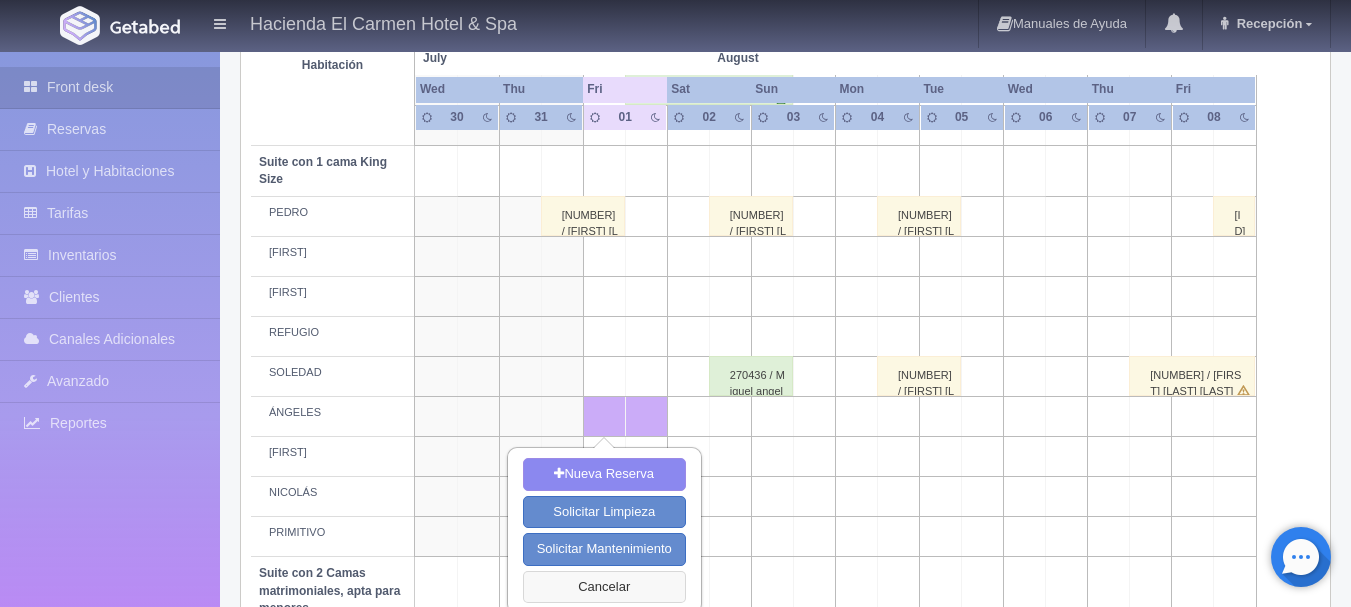 click on "Cancelar" at bounding box center [604, 587] 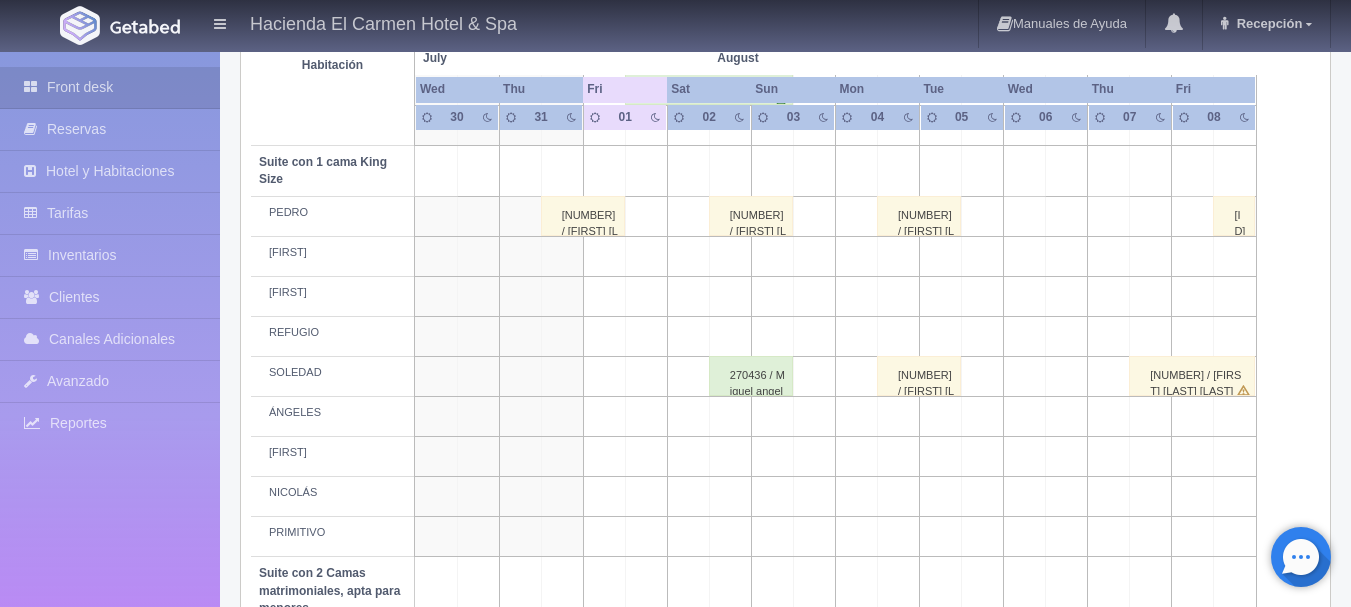 click at bounding box center [646, 417] 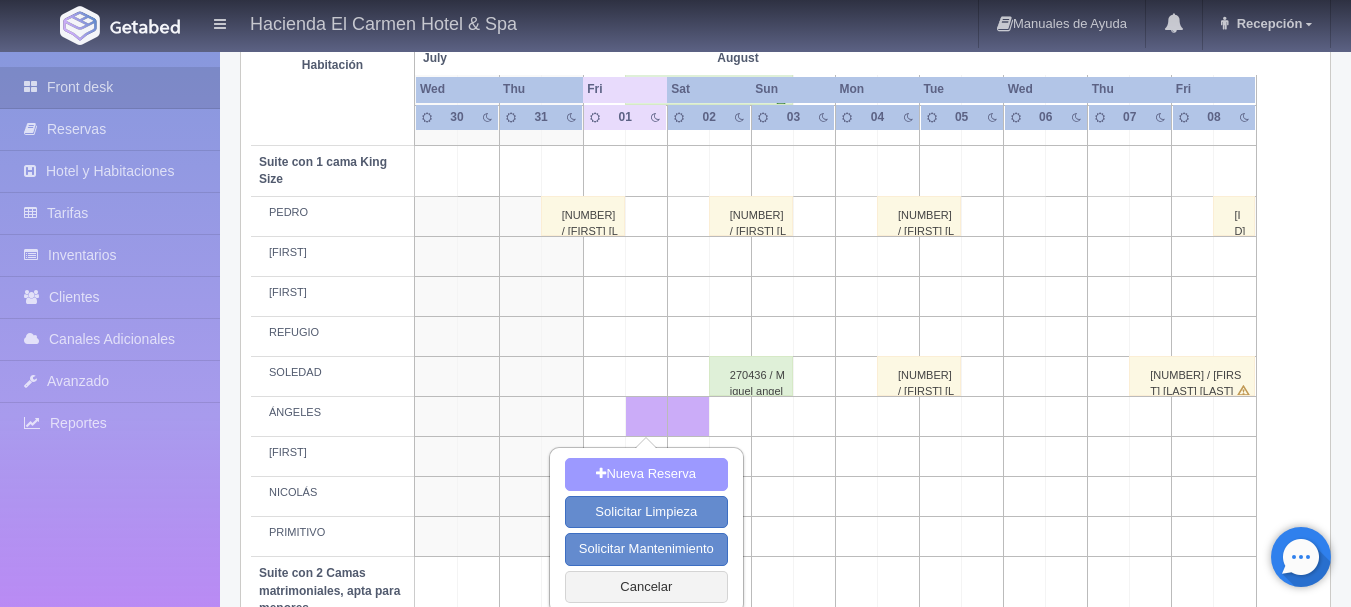 click on "Nueva Reserva" at bounding box center [646, 474] 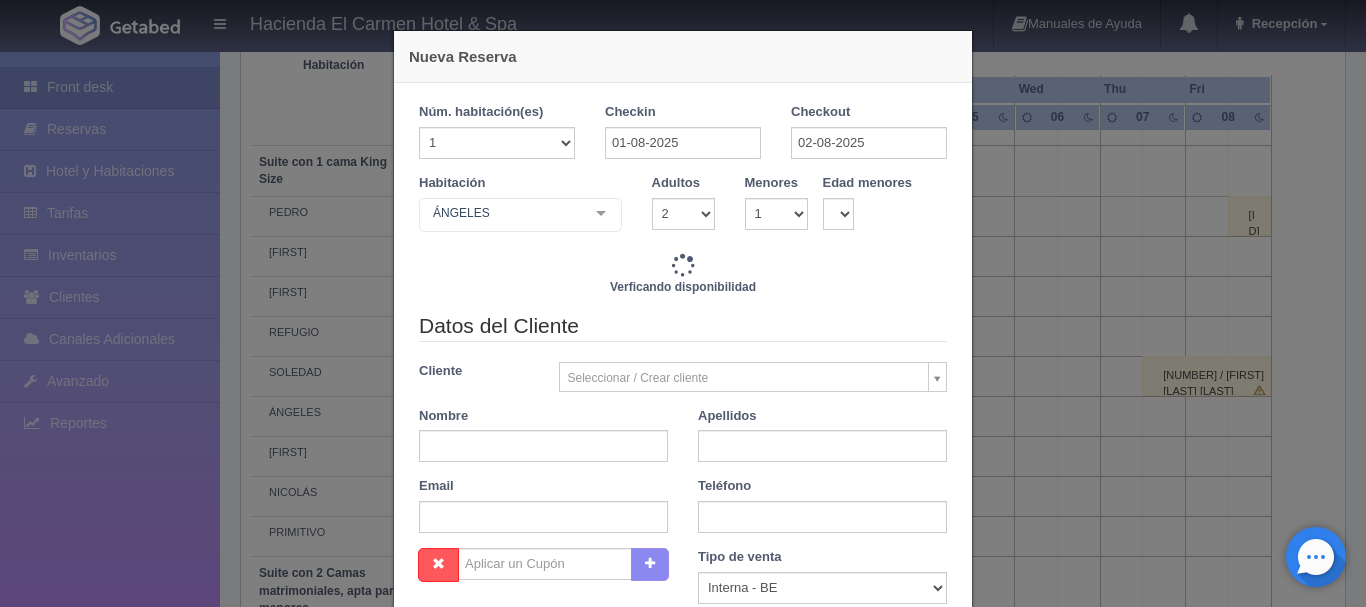checkbox on "false" 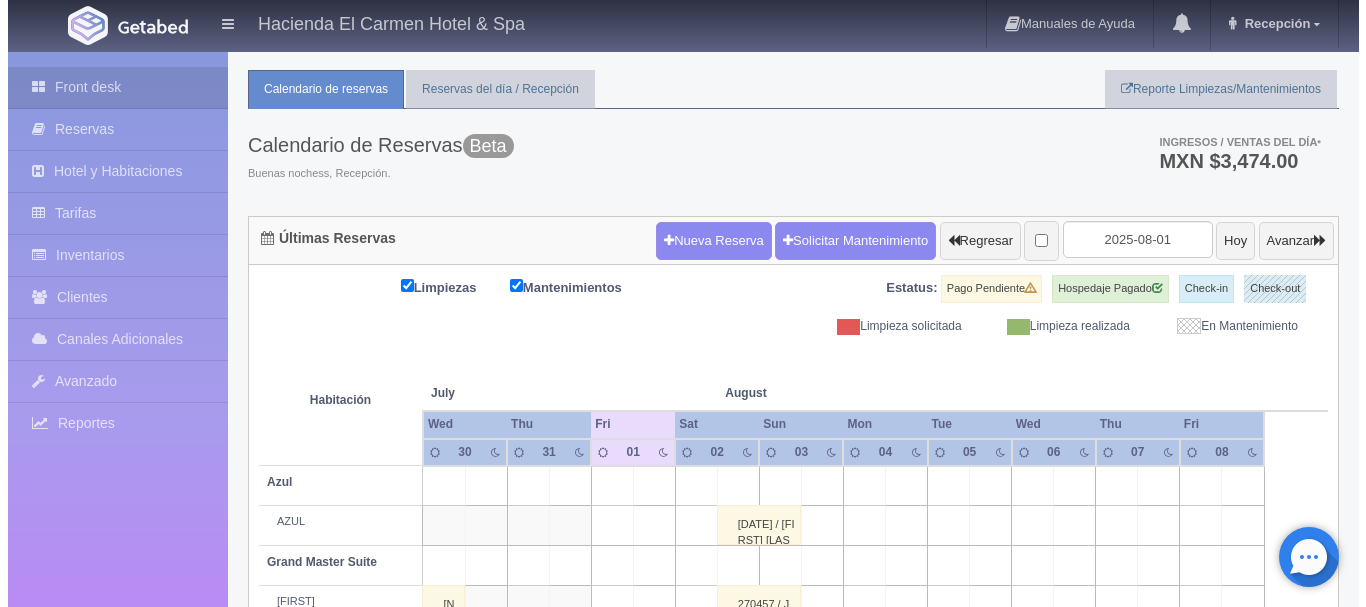 scroll, scrollTop: 0, scrollLeft: 0, axis: both 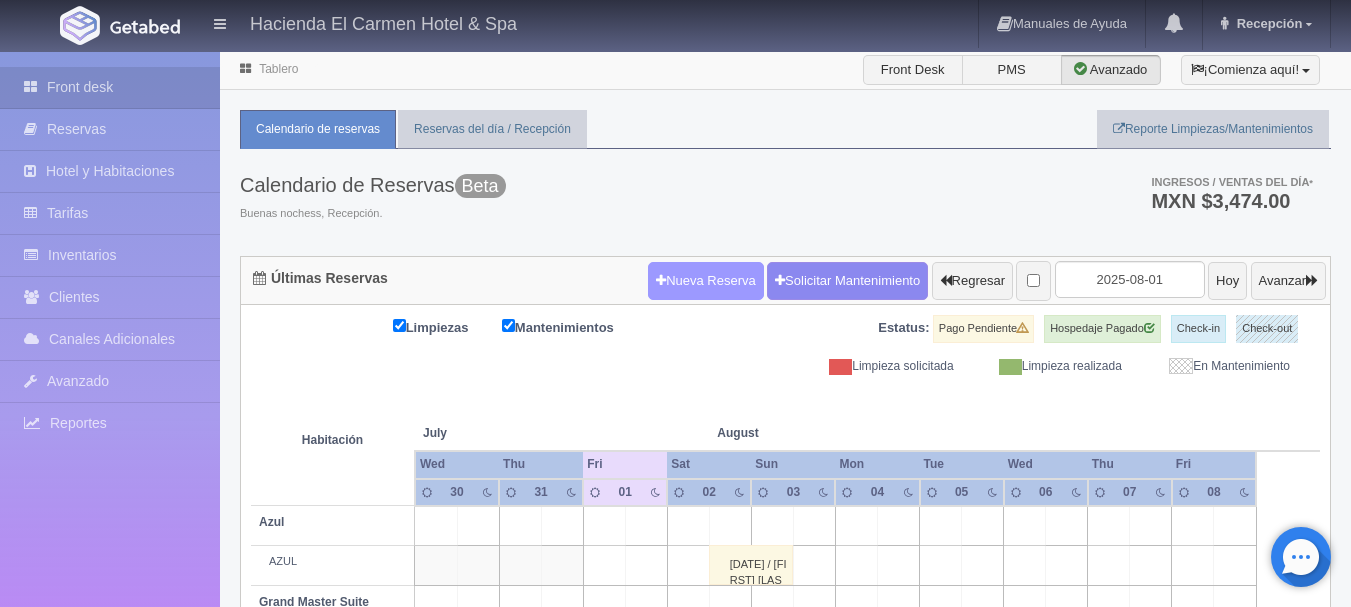 click on "Nueva Reserva" at bounding box center (706, 281) 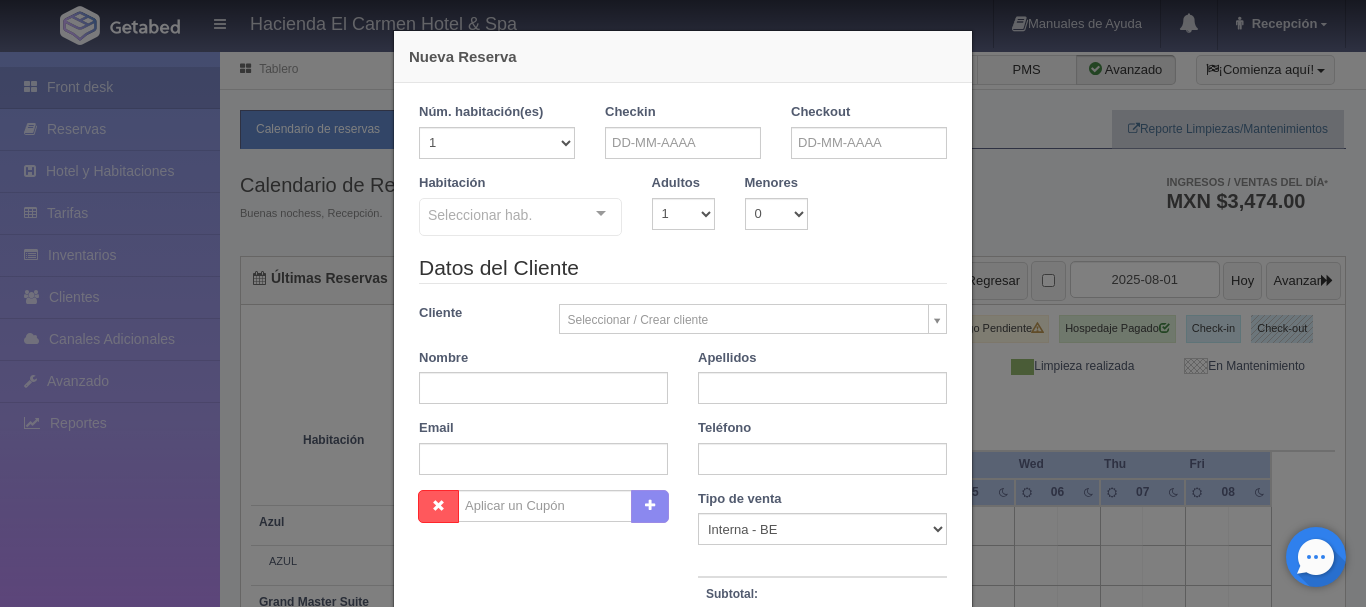 checkbox on "false" 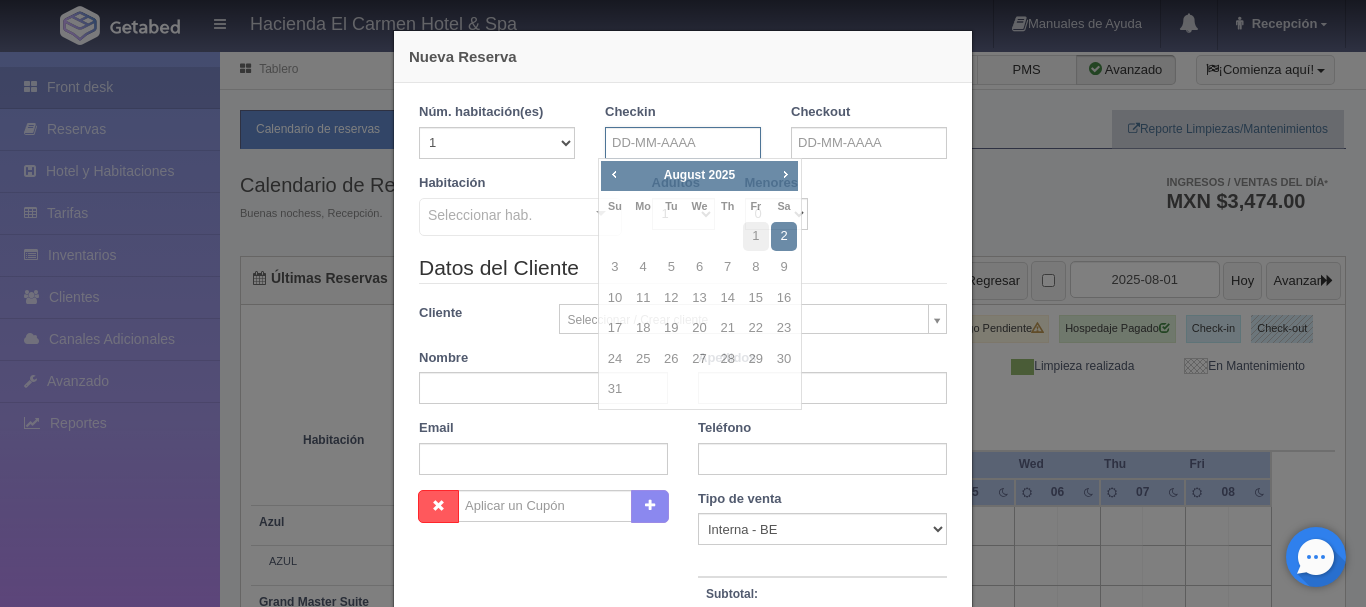 click at bounding box center [683, 143] 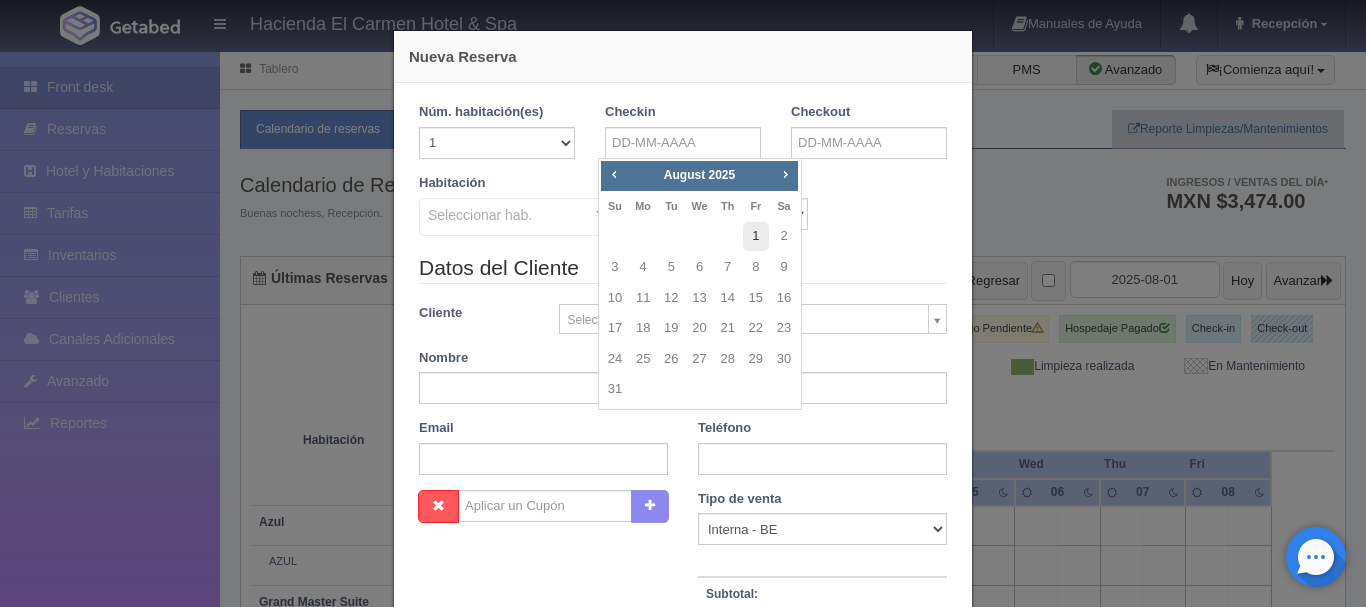click on "1" at bounding box center (756, 236) 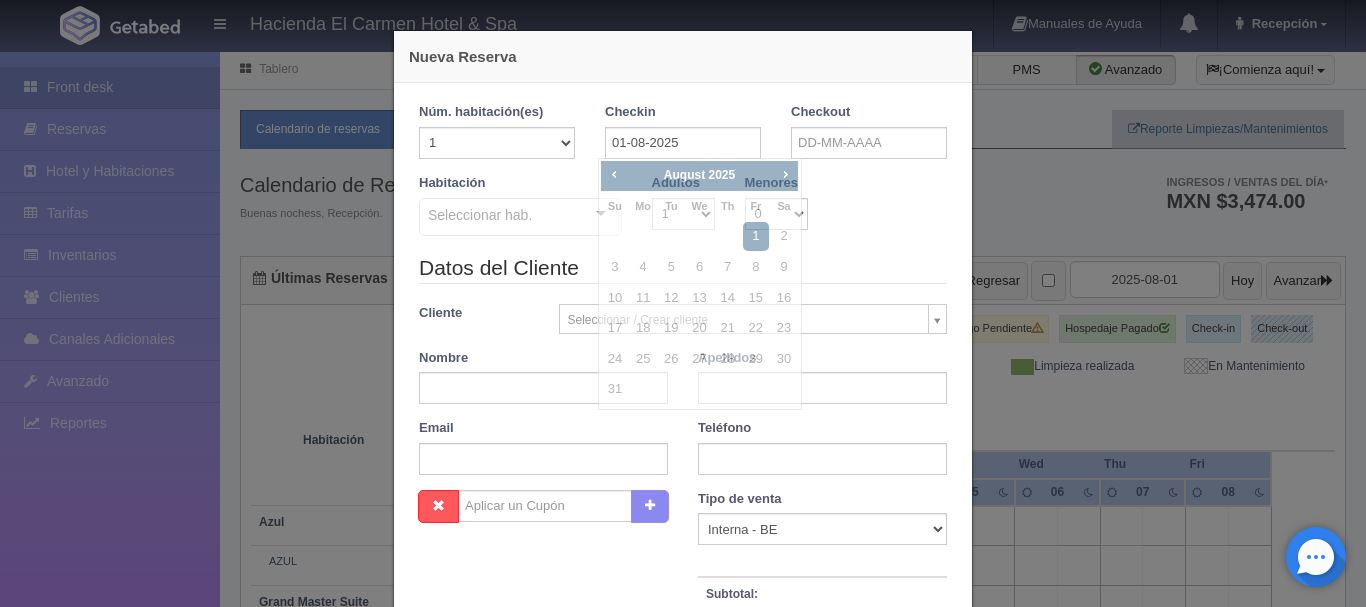 checkbox on "false" 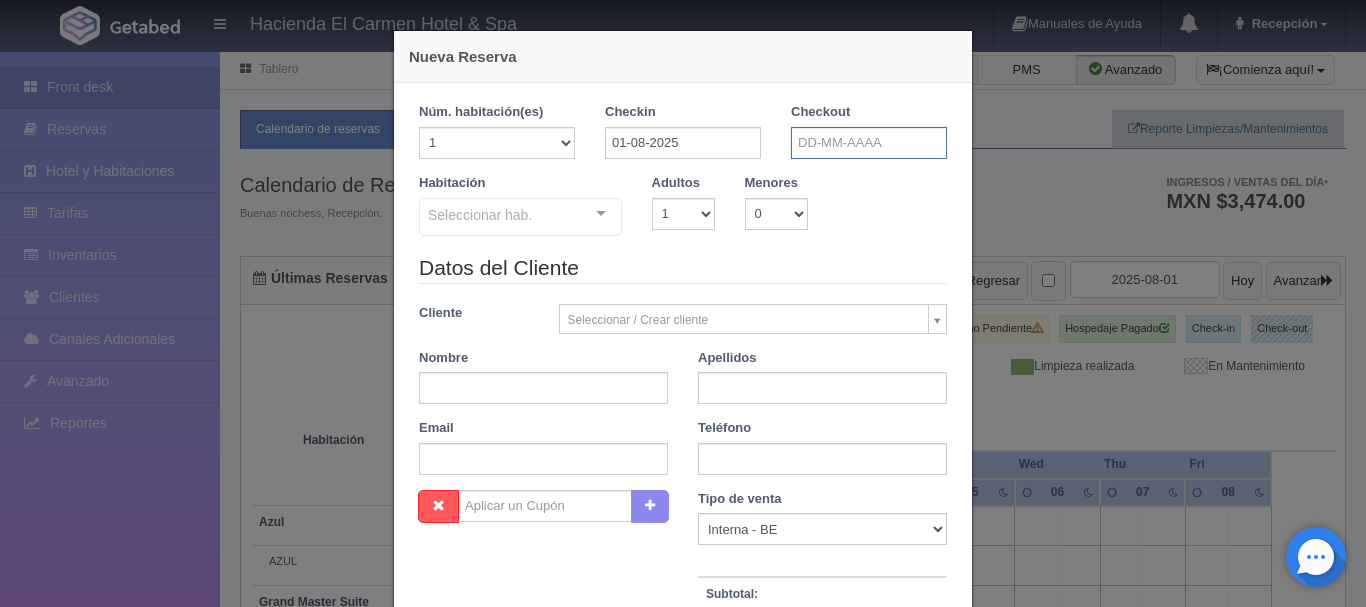 click at bounding box center (869, 143) 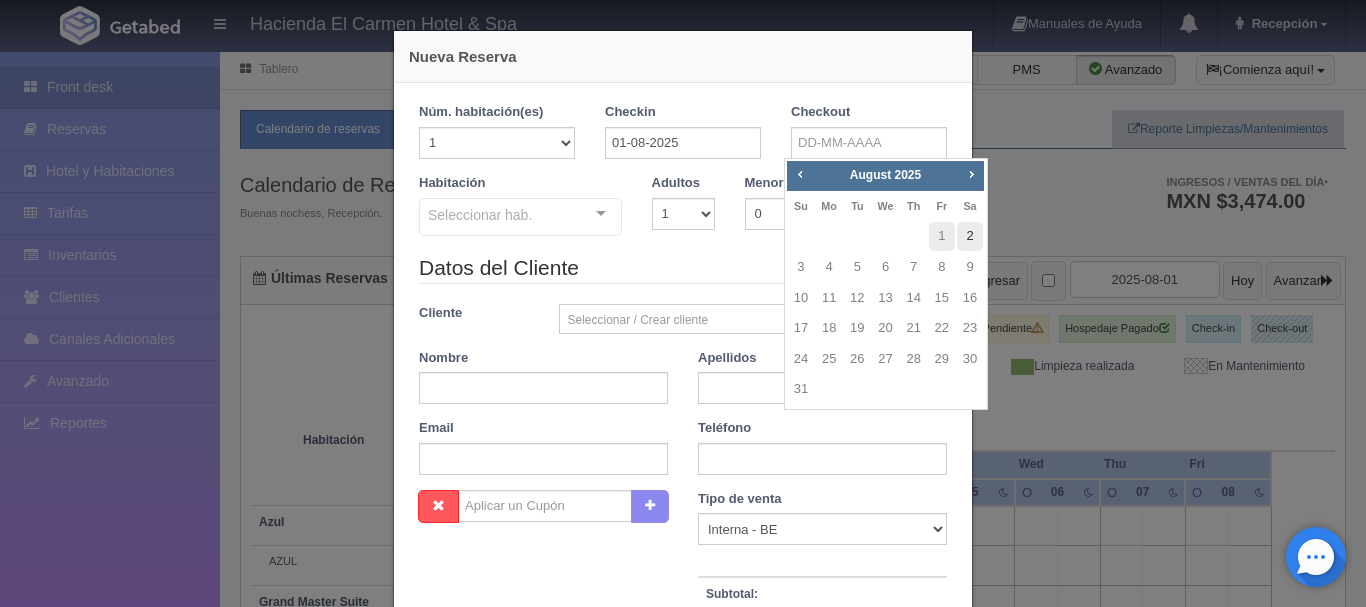 click on "2" at bounding box center (970, 236) 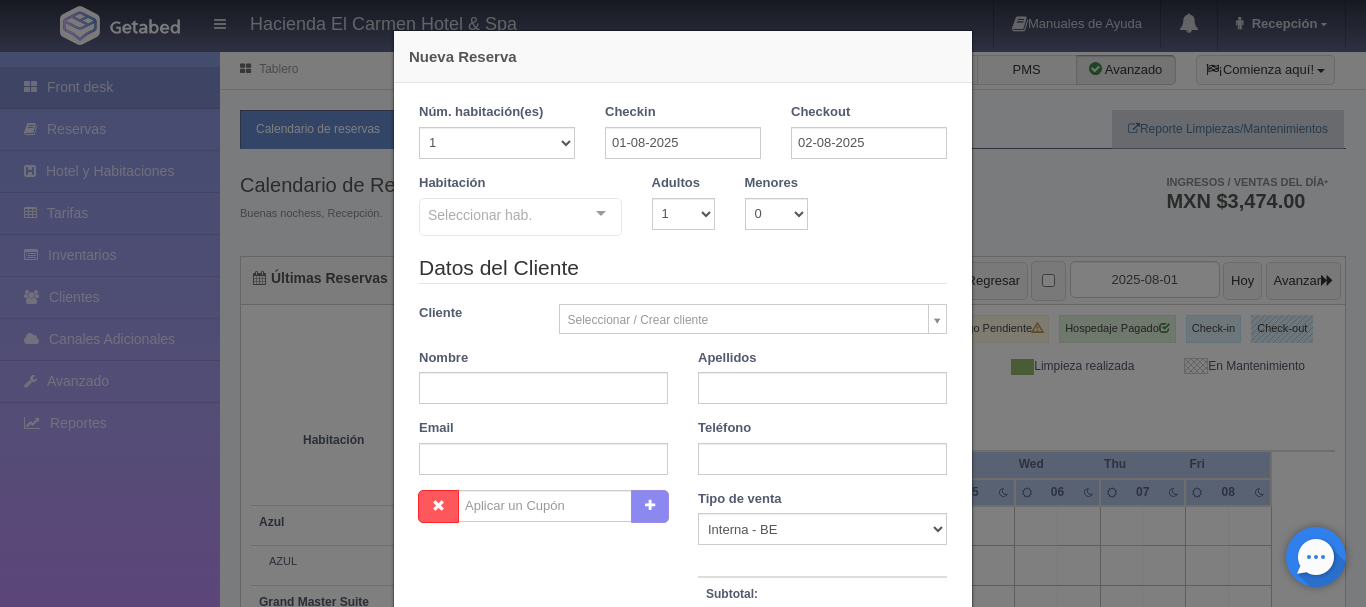 checkbox on "false" 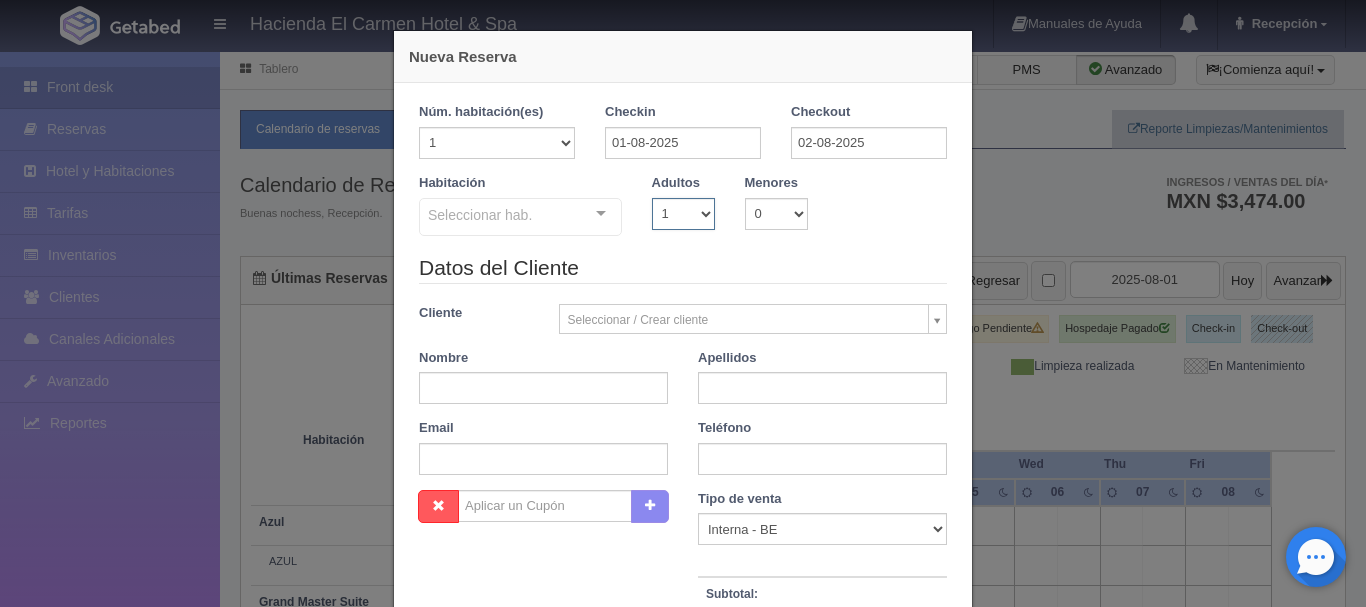 click on "1   2   3   4   5   6   7   8   9   10" at bounding box center [683, 214] 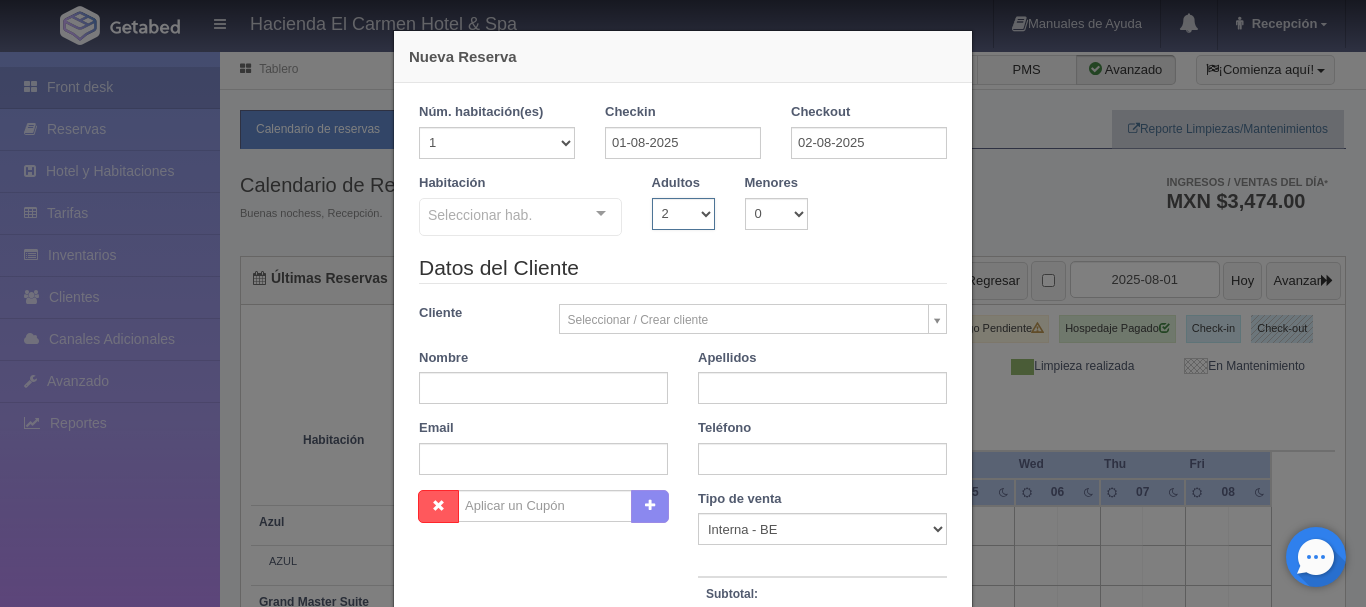 click on "1   2   3   4   5   6   7   8   9   10" at bounding box center [683, 214] 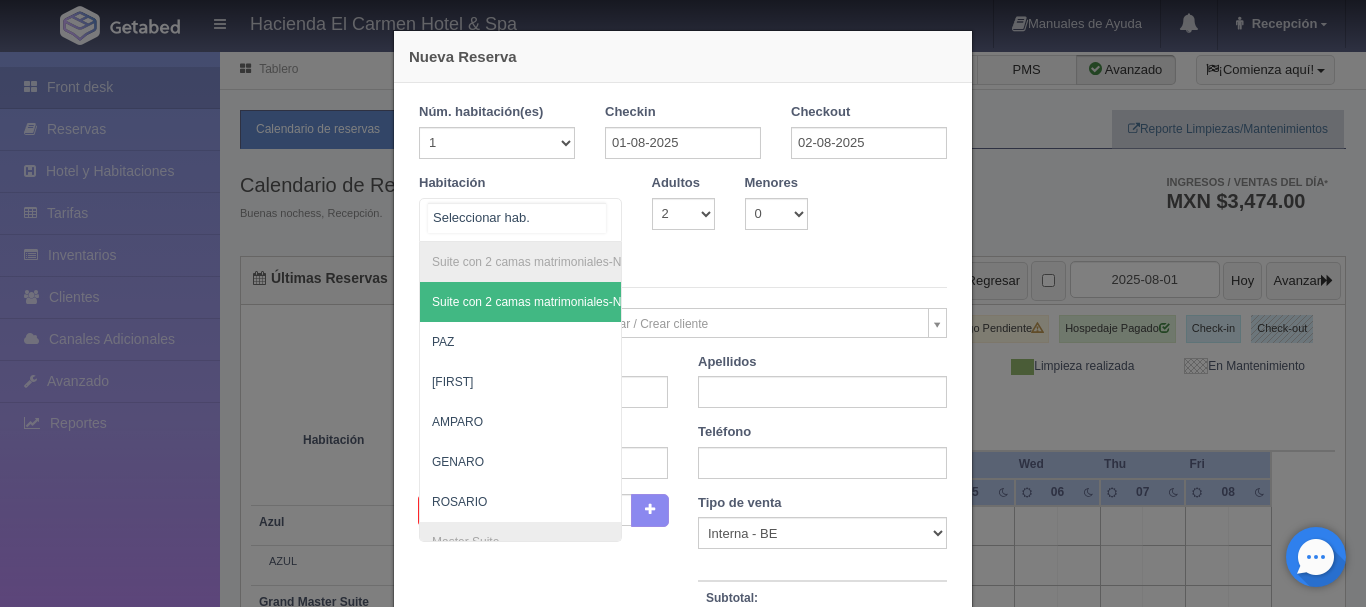 click on "Suite con 2 camas matrimoniales-No apta para menores Suite con 2 camas matrimoniales-No apta para menores - Sin asignar   PAZ   JOSÉ   AMPARO   GENARO   ROSARIO     Master Suite Master Suite - Sin asignar   LAURA   PABLO   MARTHA   BENIGNO   GUADALUPE     Grand Master Suite Grand Master Suite - Sin asignar   GABRIEL   PORFIRIO   LA PATRONA     Azul Azul - Sin asignar   AZUL     Taberna Taberna - Sin asignar   TABERNA     Suite con 1 cama King Size Suite con 1 cama King Size - Sin asignar   PEDRO   MANUEL   MARÍA   REFUGIO   SOLEDAD   ÁNGELES   HUMBERTO   NICOLÁS   PRIMITIVO     Suite con 2 Camas matrimoniales, apta para menores Suite con 2 Camas matrimoniales, apta para menores - Sin asignar   CELSO   CAMILO   EMILIA   MERCEDES   CANDELARIA     No elements found. Consider changing the search query.   List is empty." at bounding box center (520, 220) 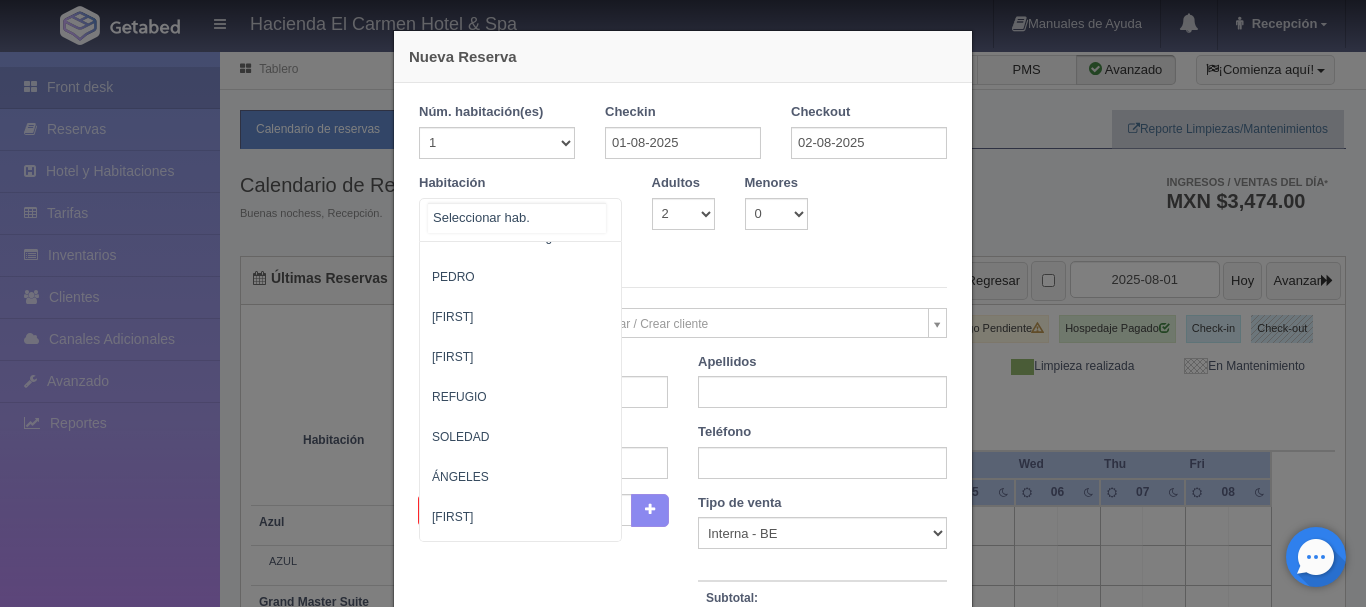 scroll, scrollTop: 1080, scrollLeft: 0, axis: vertical 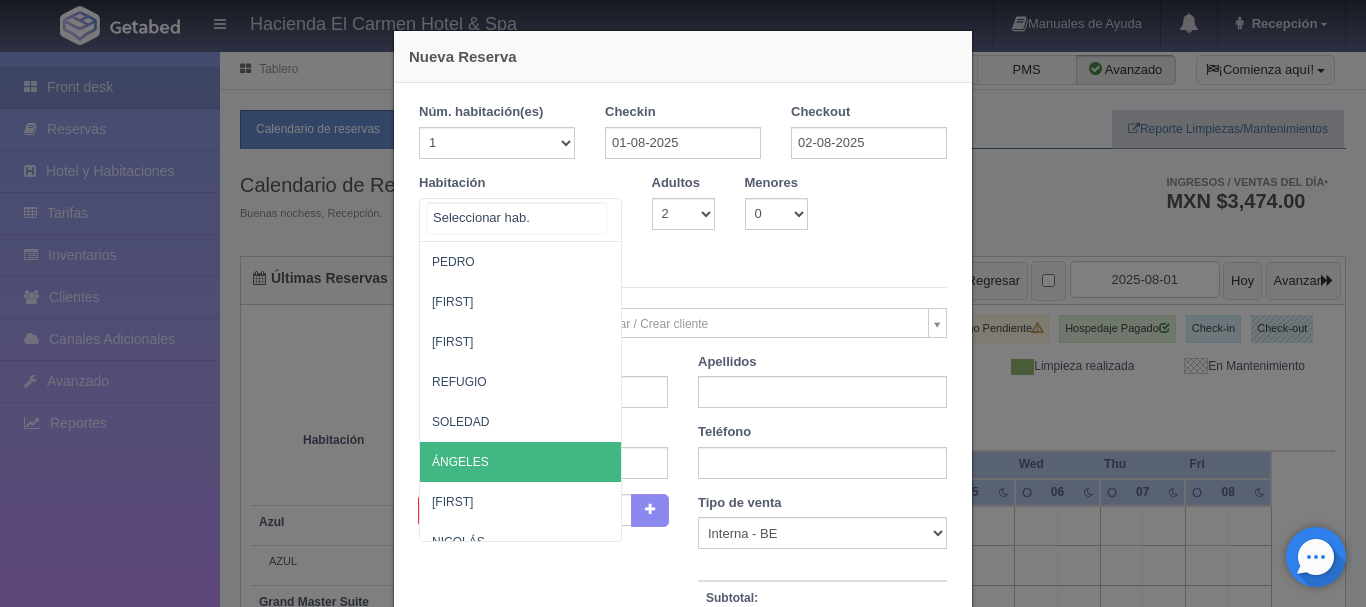 click on "ÁNGELES" at bounding box center (617, 462) 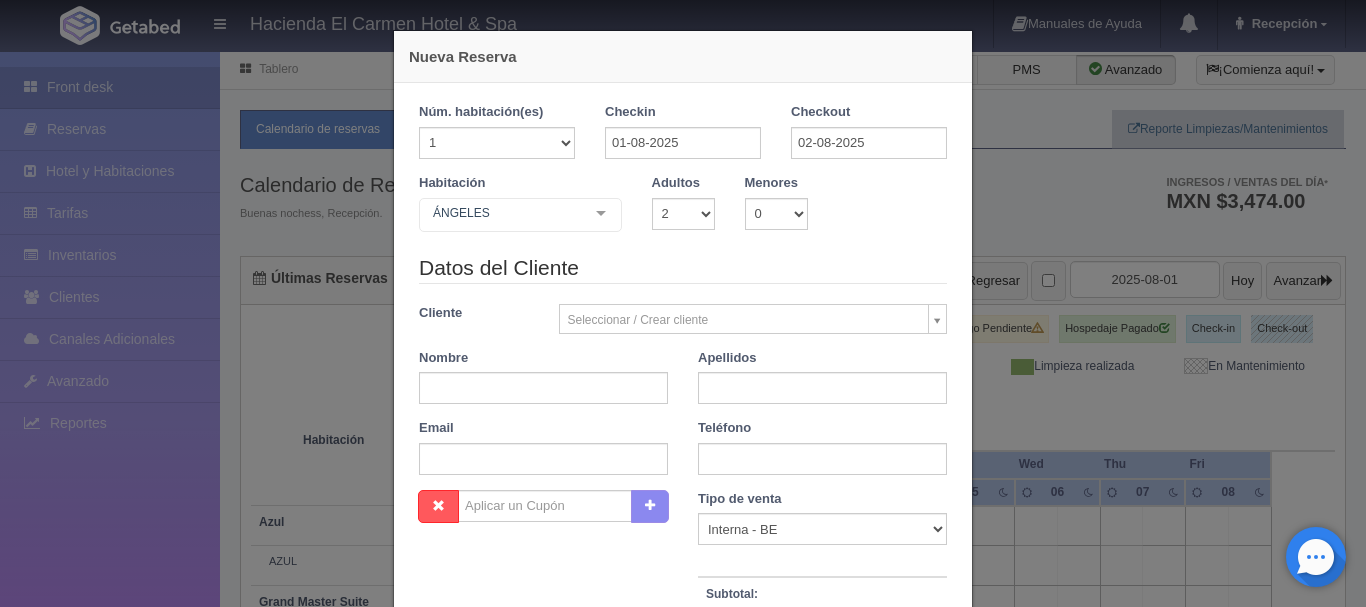 checkbox on "false" 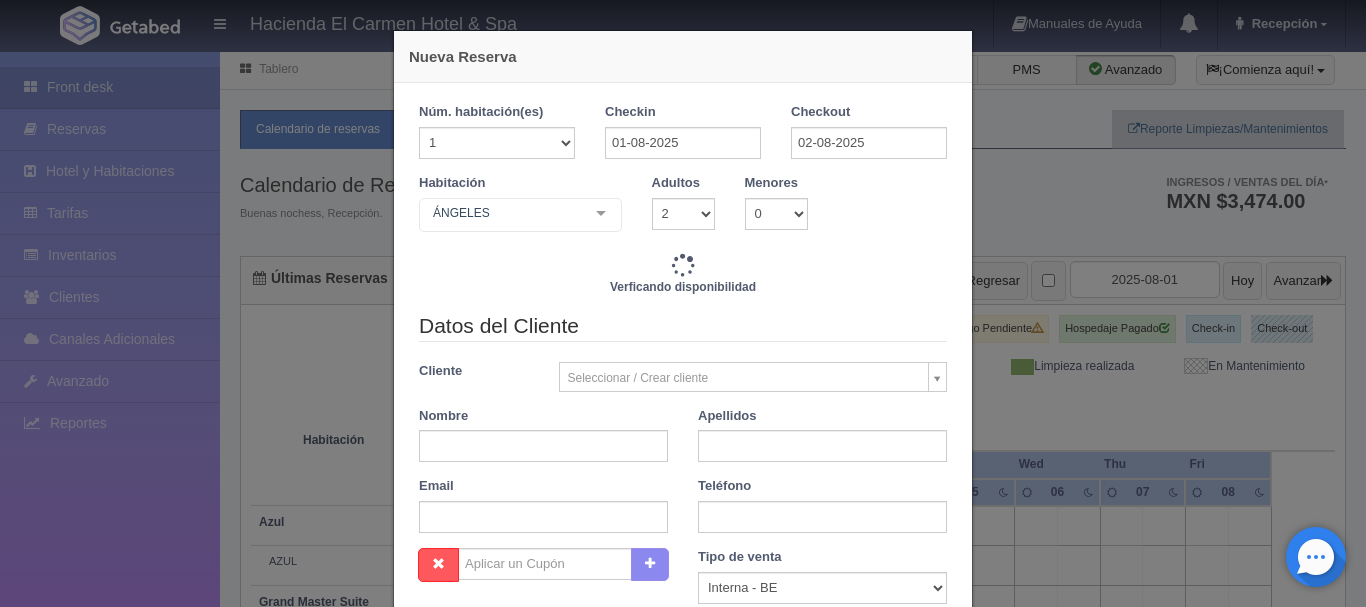 type on "4760.00" 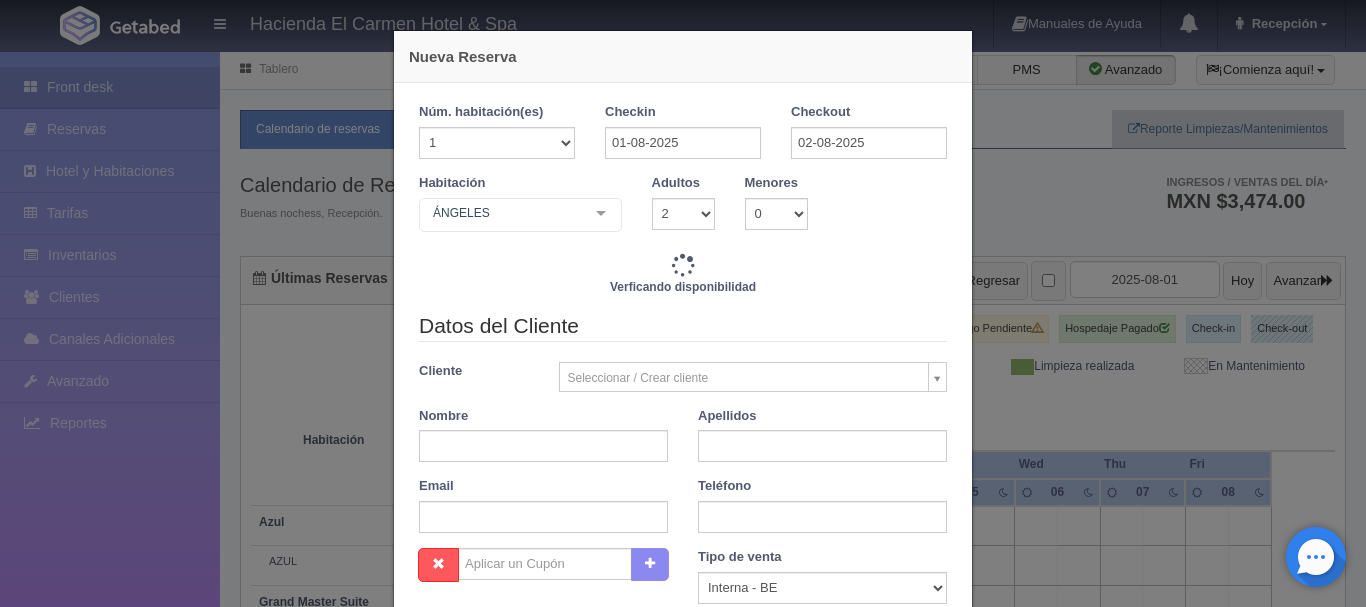 checkbox on "false" 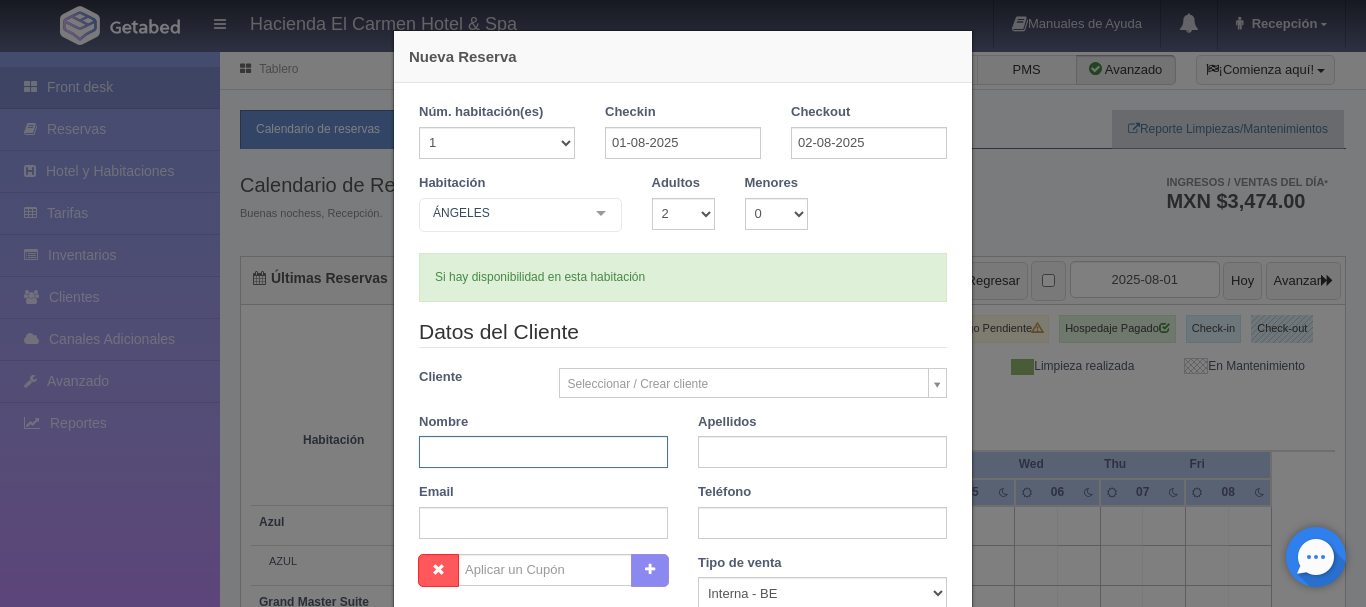 click at bounding box center (543, 452) 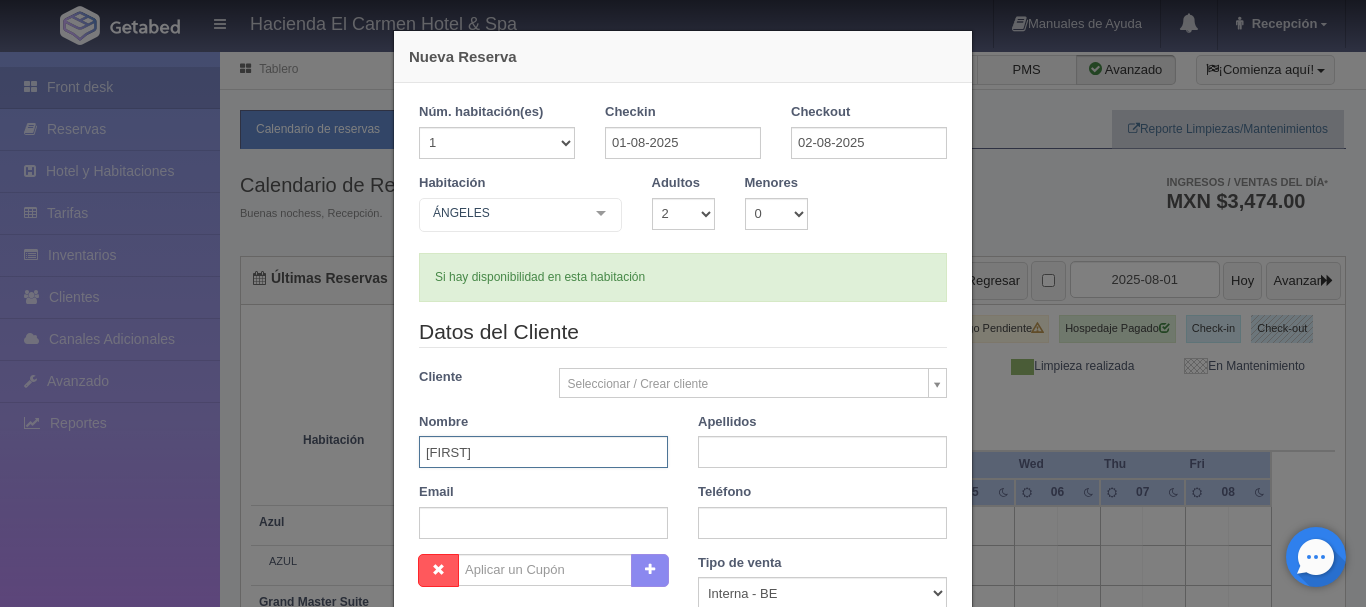 type on "SUSANA" 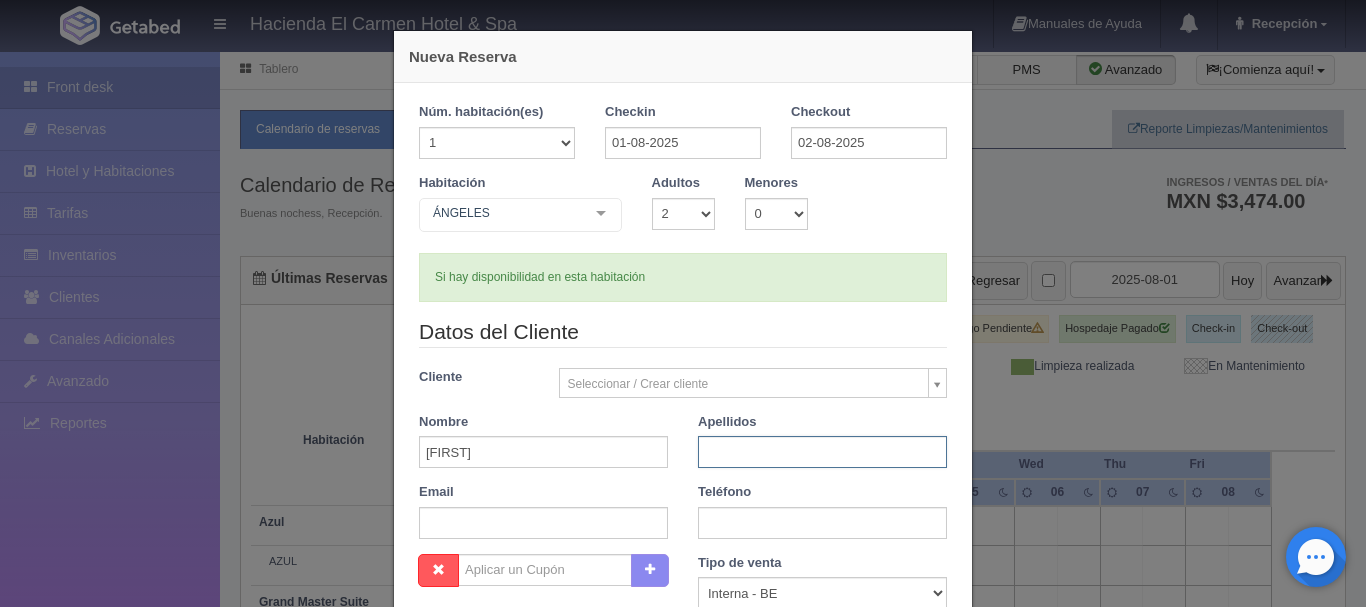 click at bounding box center (822, 452) 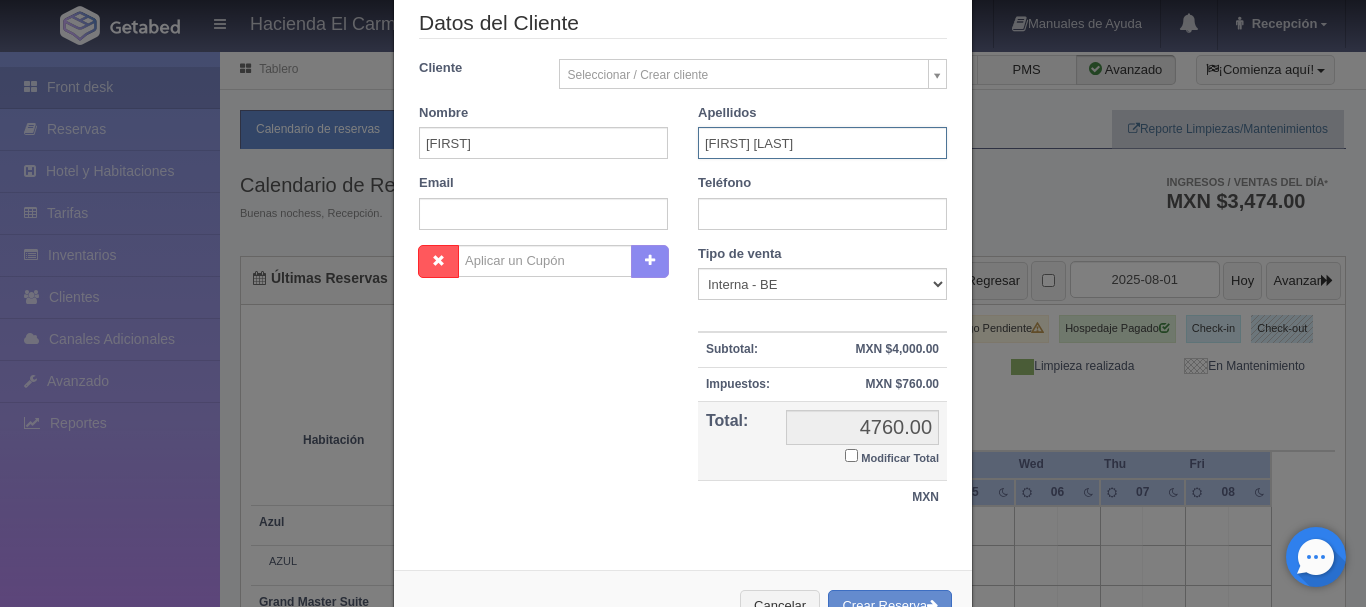 scroll, scrollTop: 376, scrollLeft: 0, axis: vertical 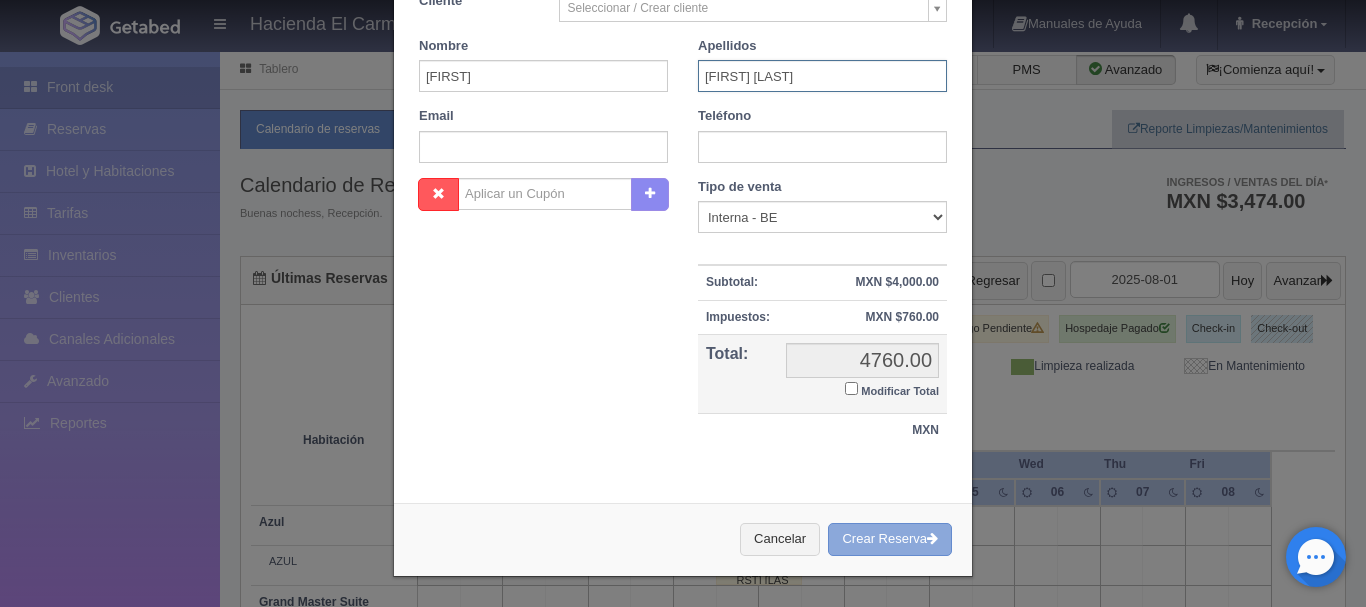 type on "GABRIEL GOMEZ" 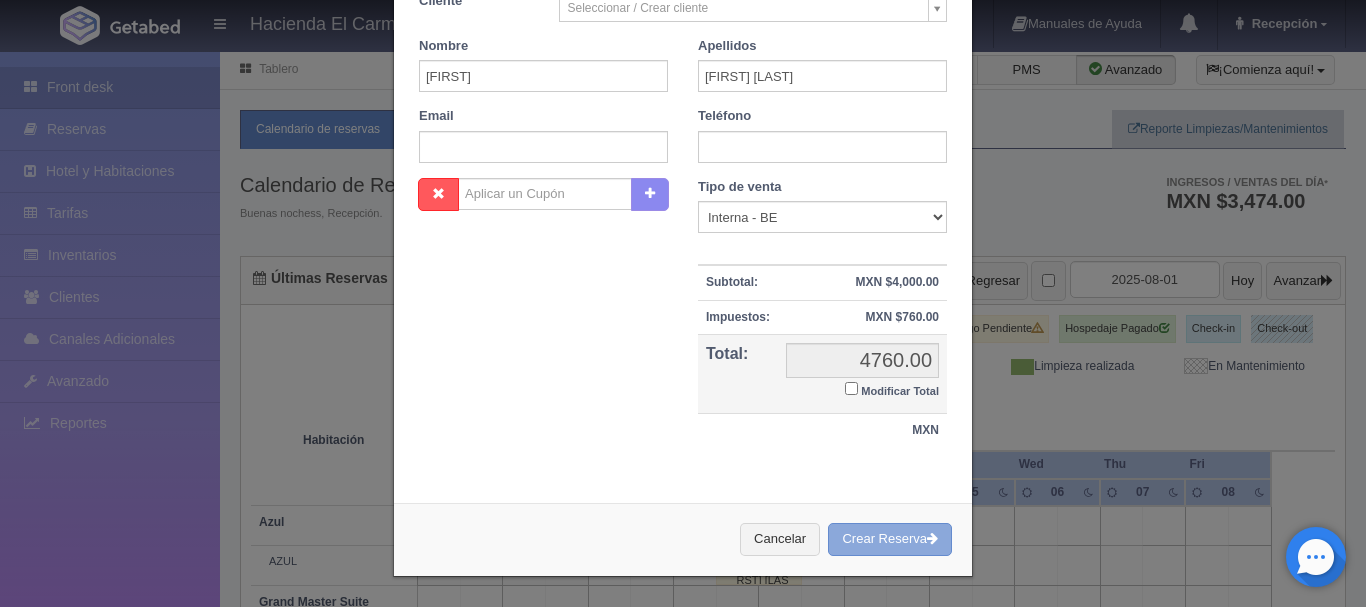 click on "Crear Reserva" at bounding box center (890, 539) 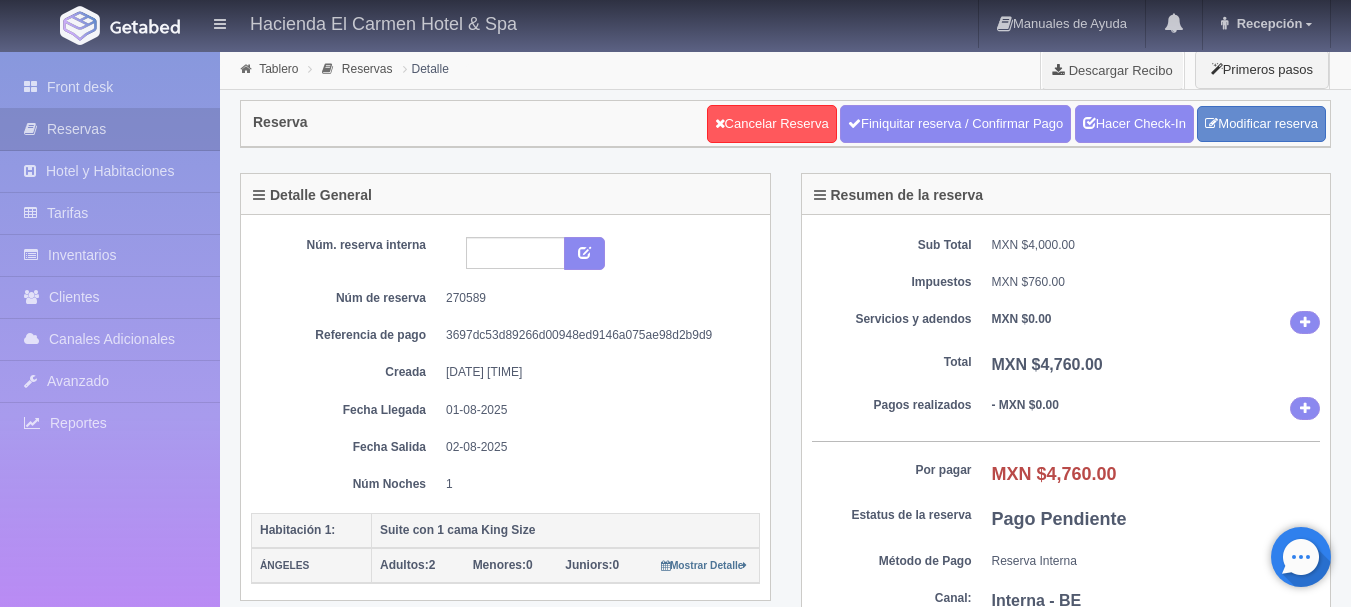 scroll, scrollTop: 0, scrollLeft: 0, axis: both 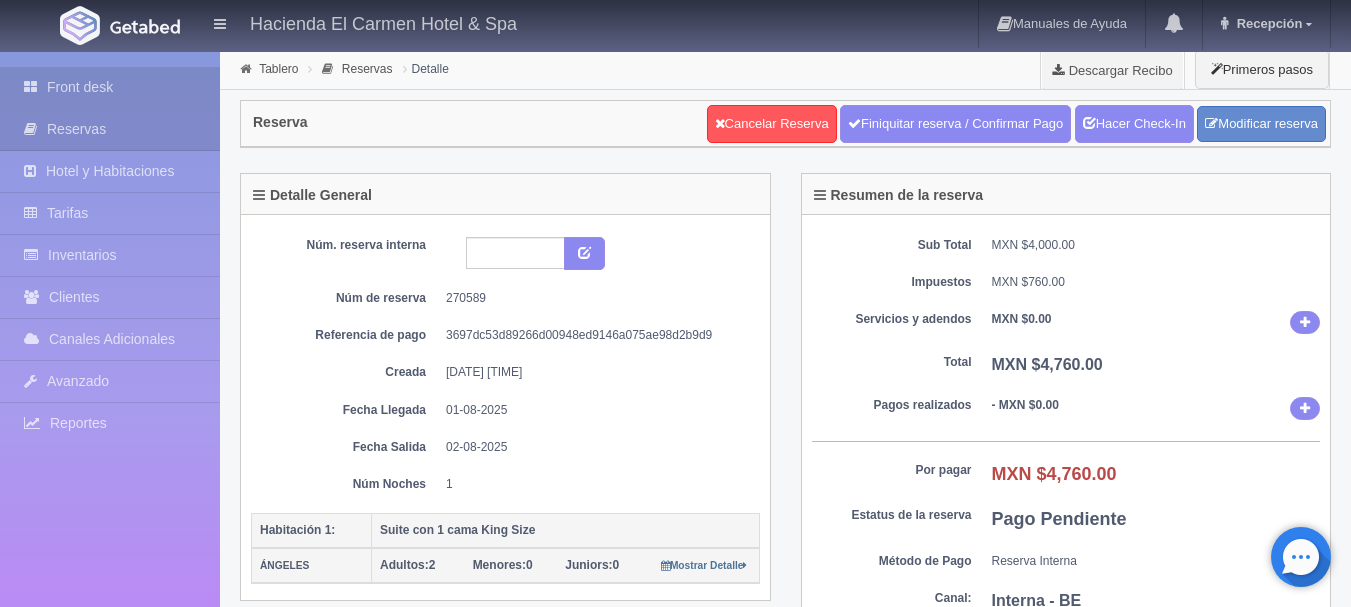 click on "Front desk" at bounding box center [110, 87] 